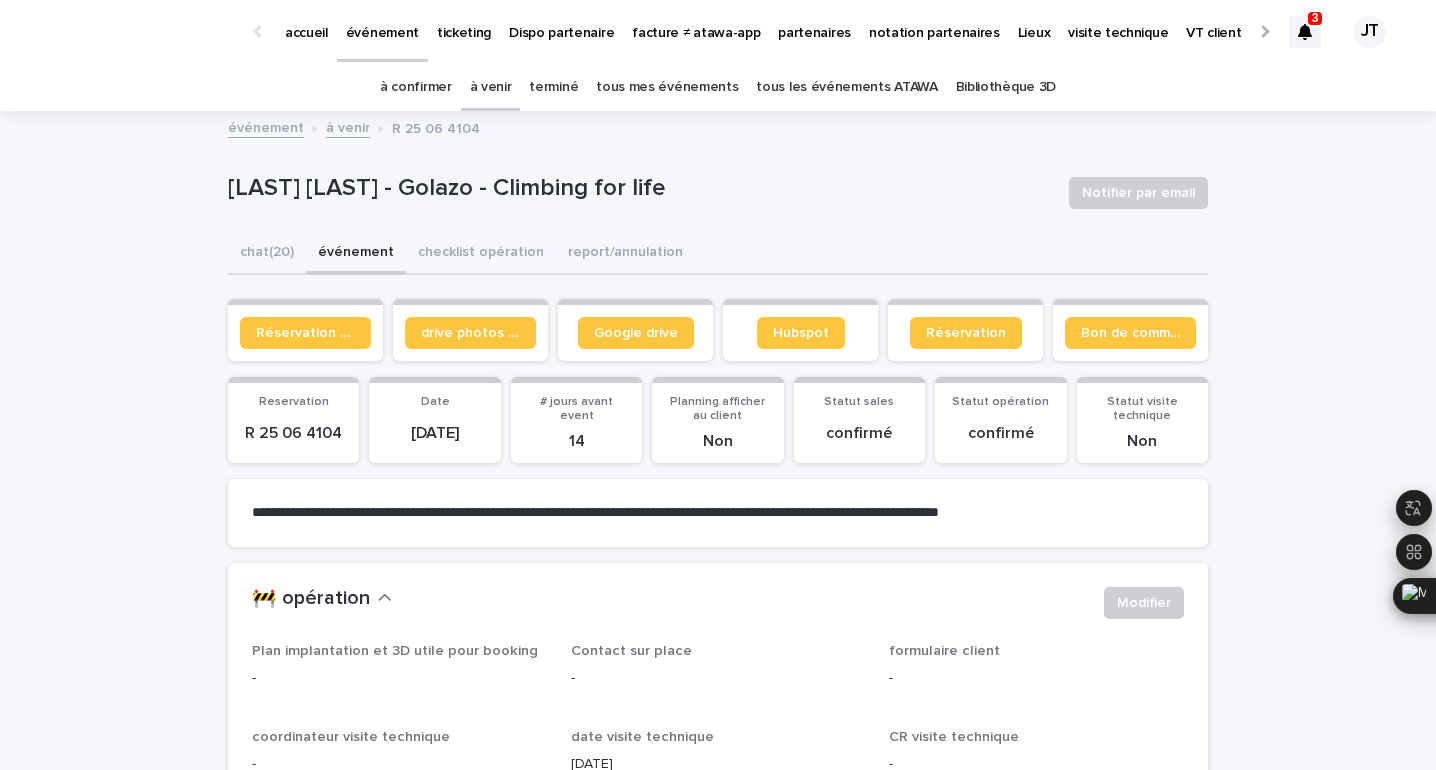 scroll, scrollTop: 0, scrollLeft: 0, axis: both 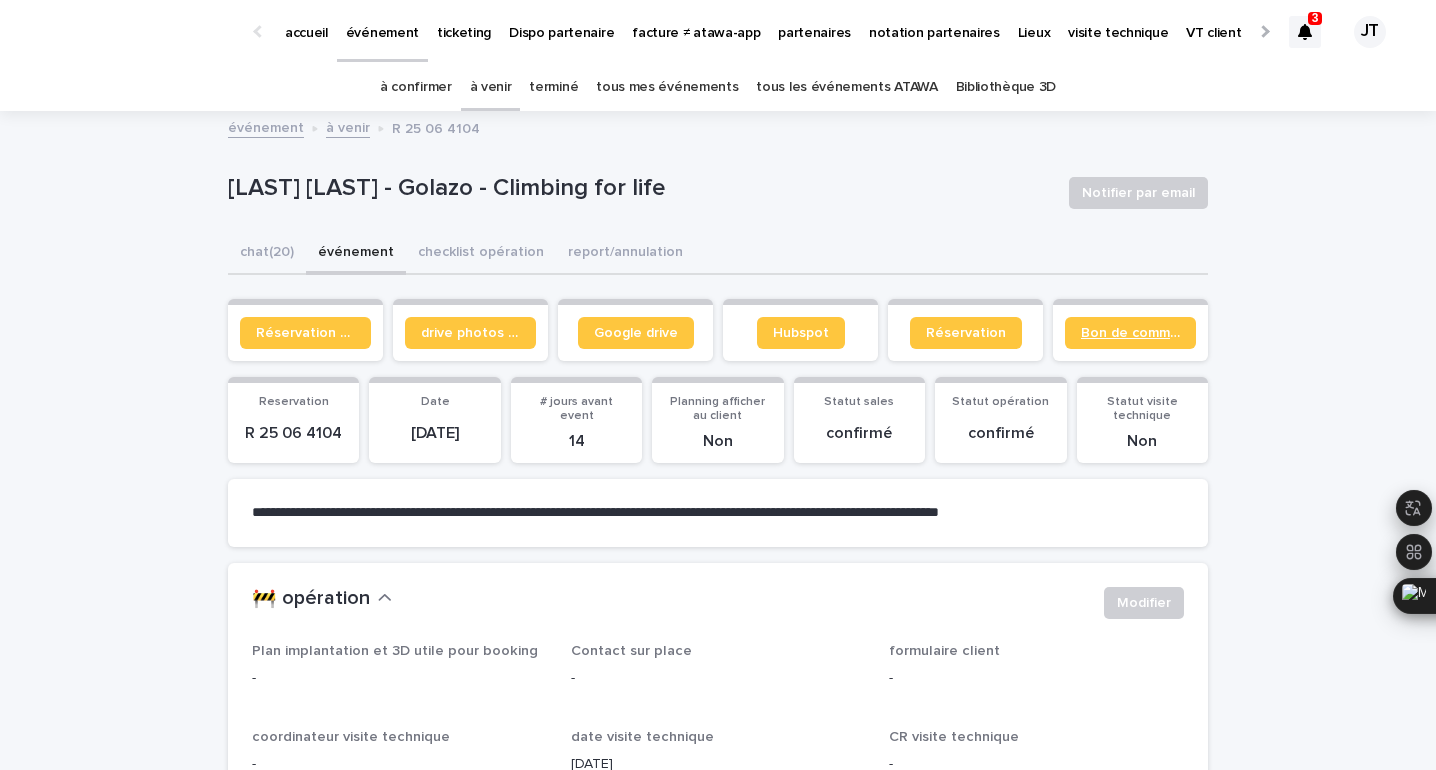 click on "Bon de commande" at bounding box center [1130, 333] 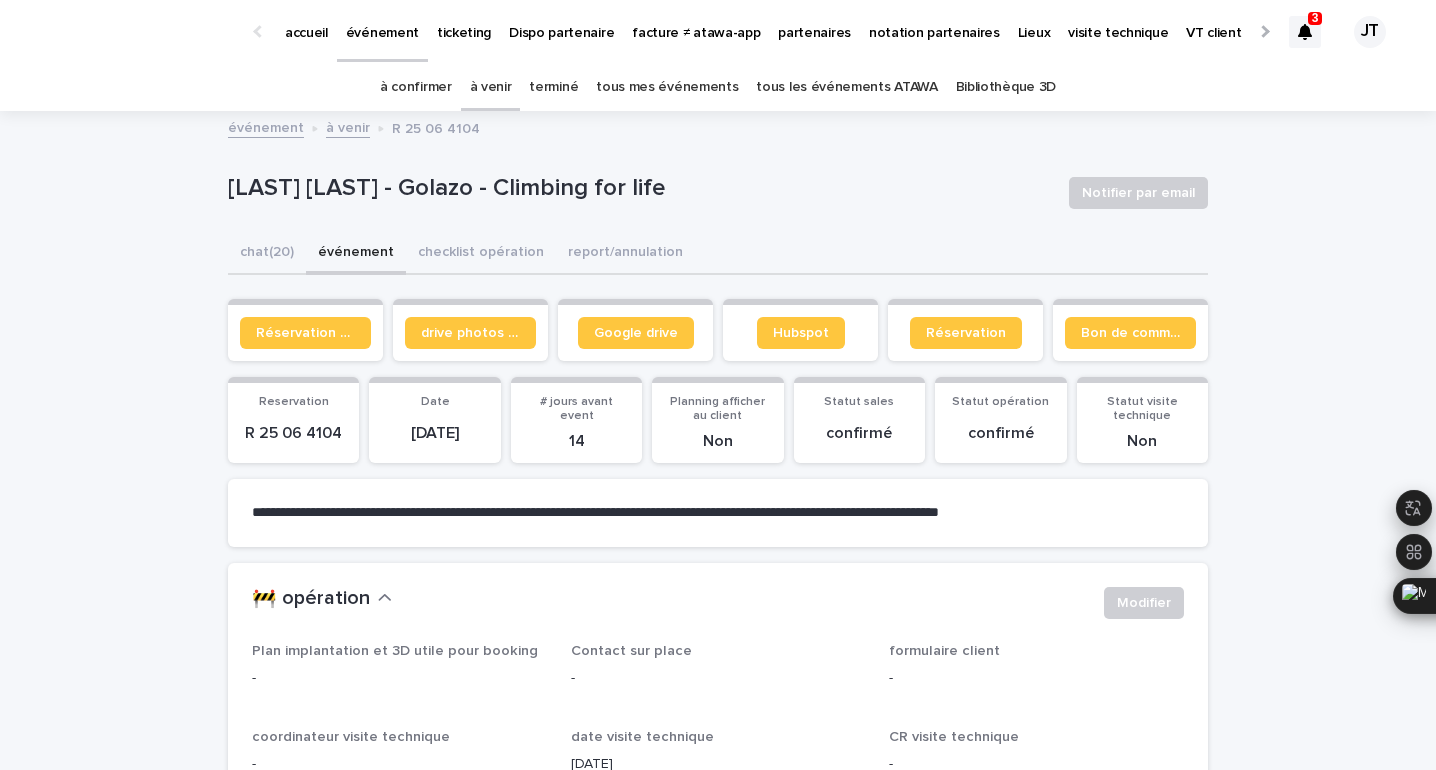 click at bounding box center [1305, 32] 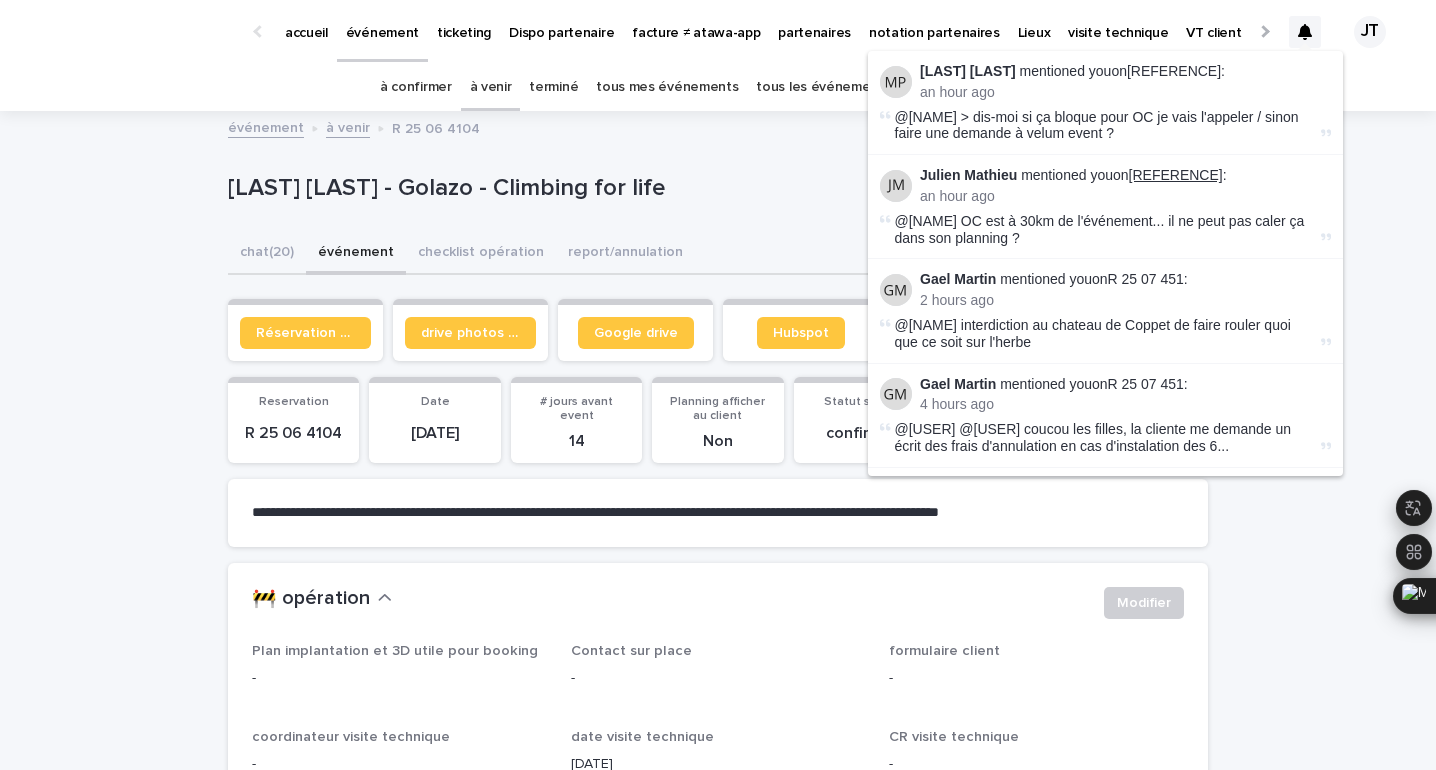 click on "[REFERENCE]" at bounding box center [1176, 175] 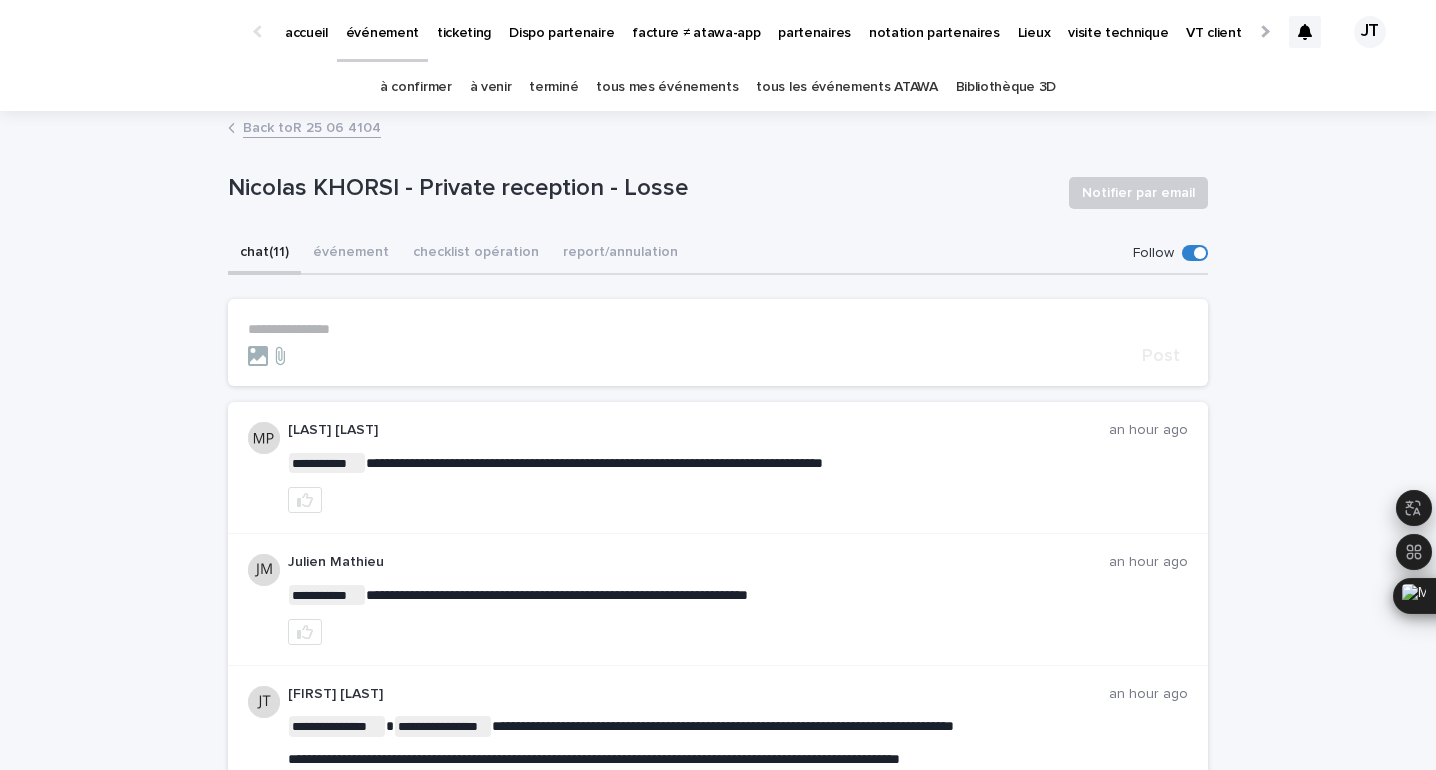 click on "**********" at bounding box center (718, 329) 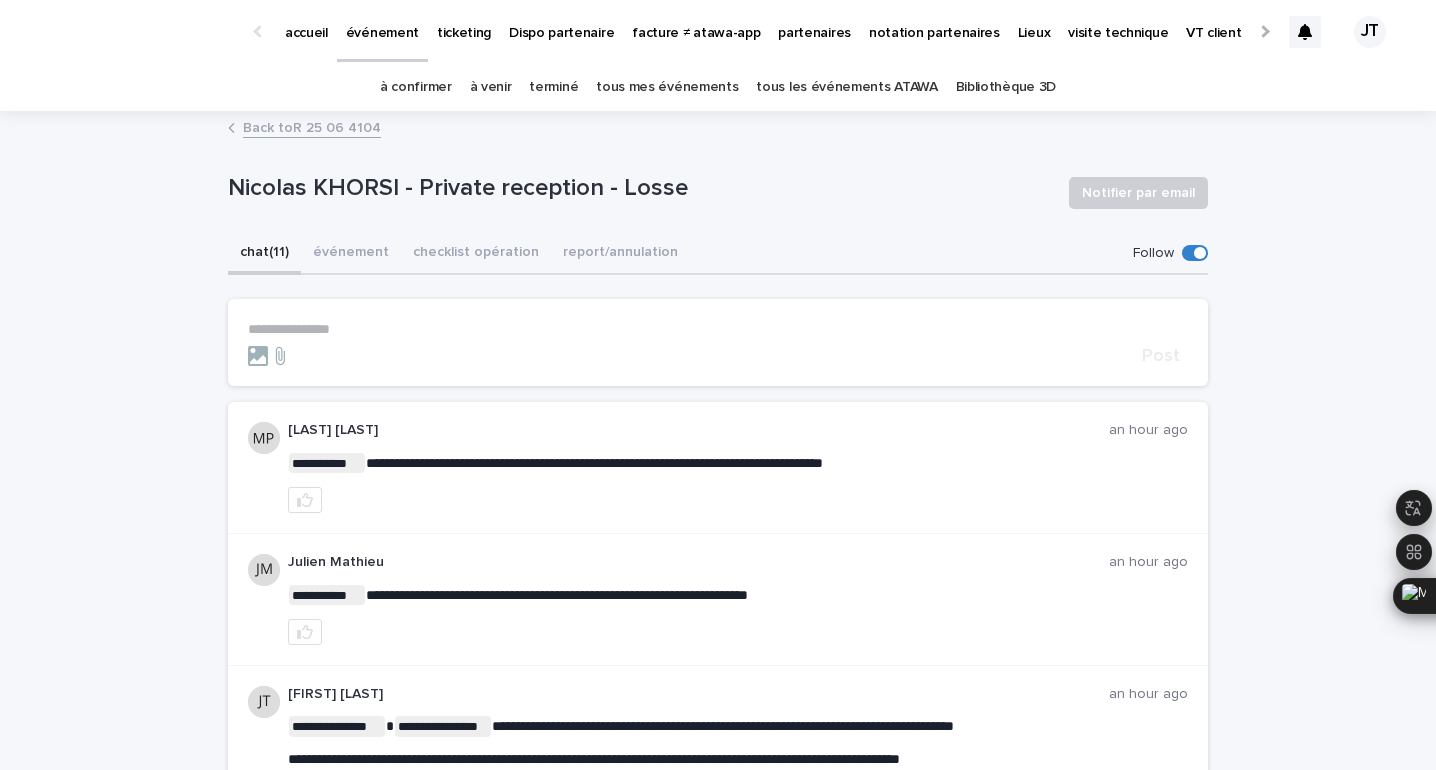 type 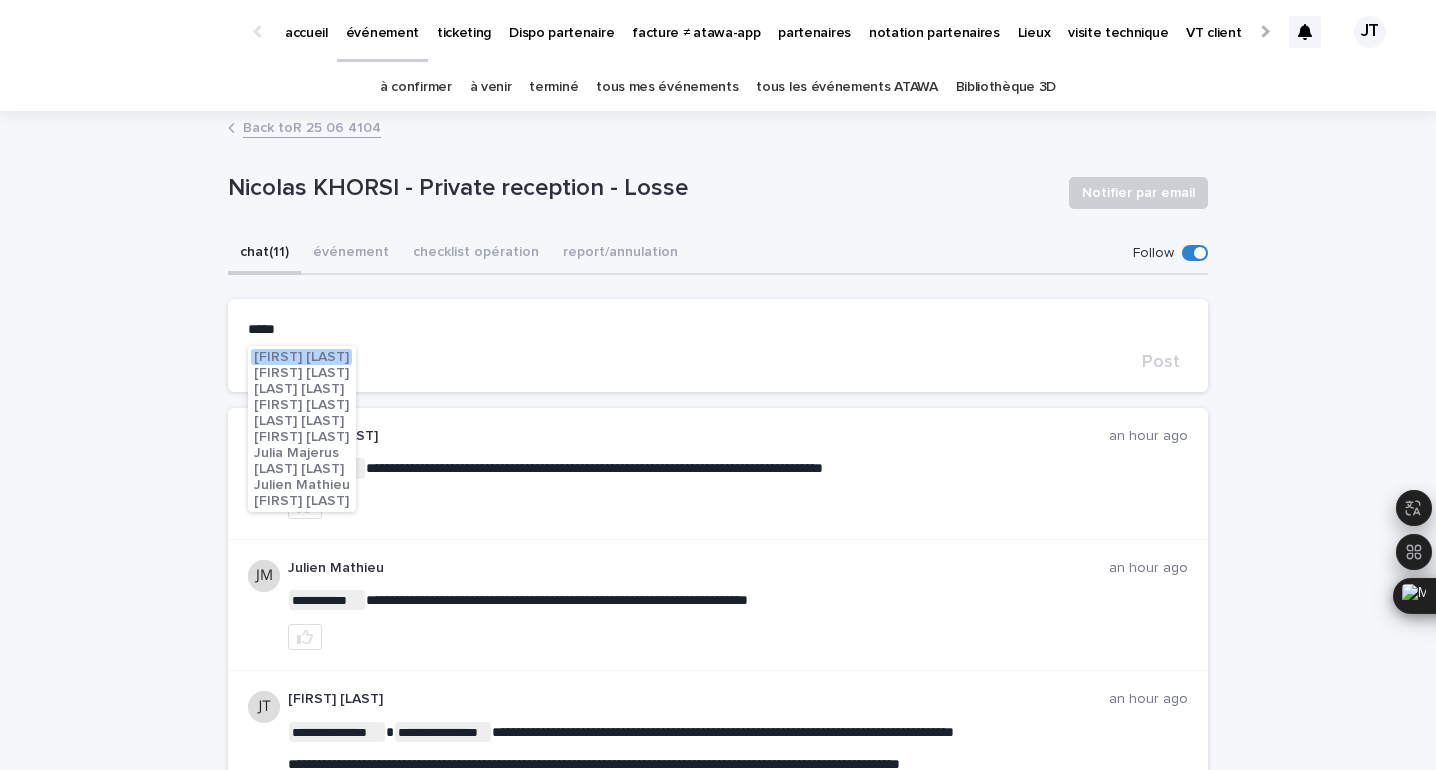 click on "Julien Mathieu" at bounding box center [302, 485] 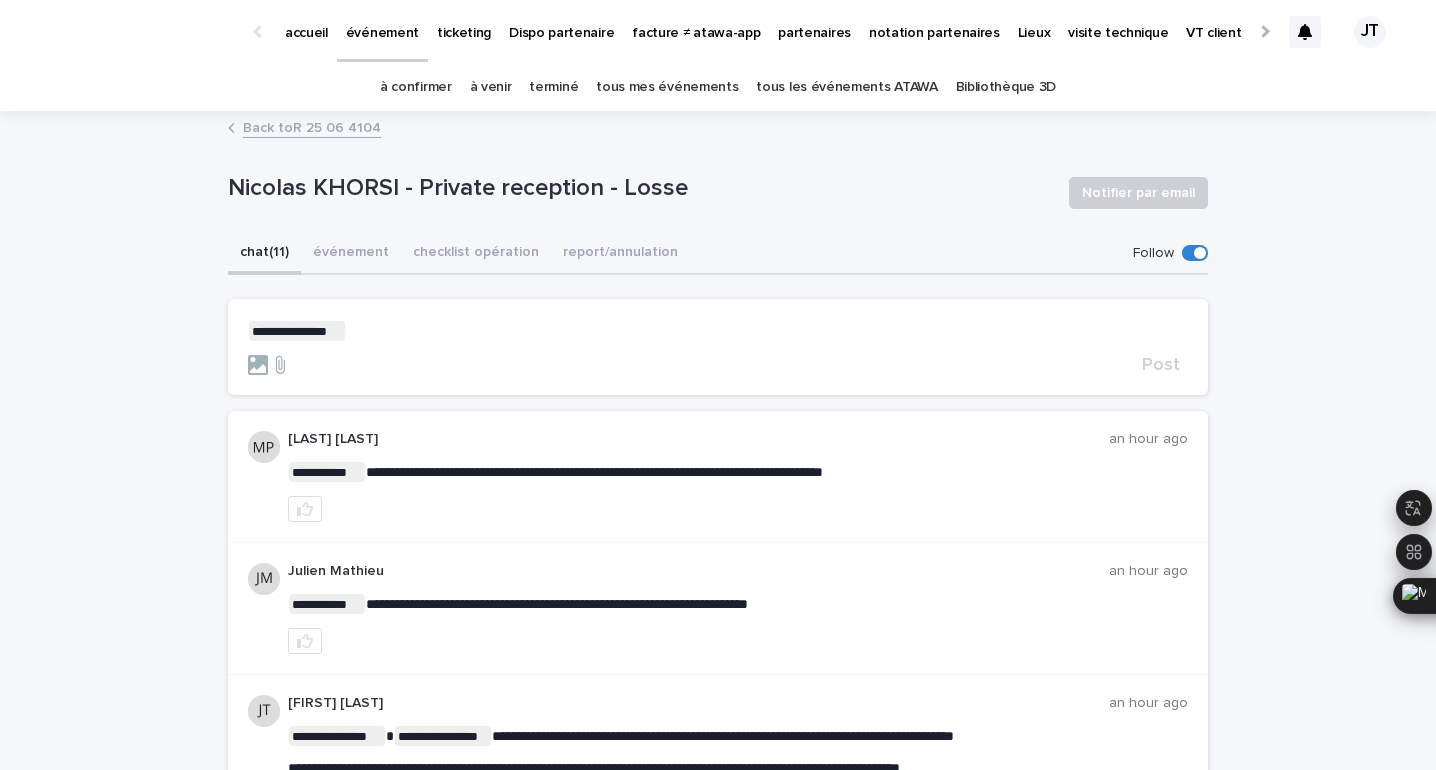 click on "**********" at bounding box center (718, 331) 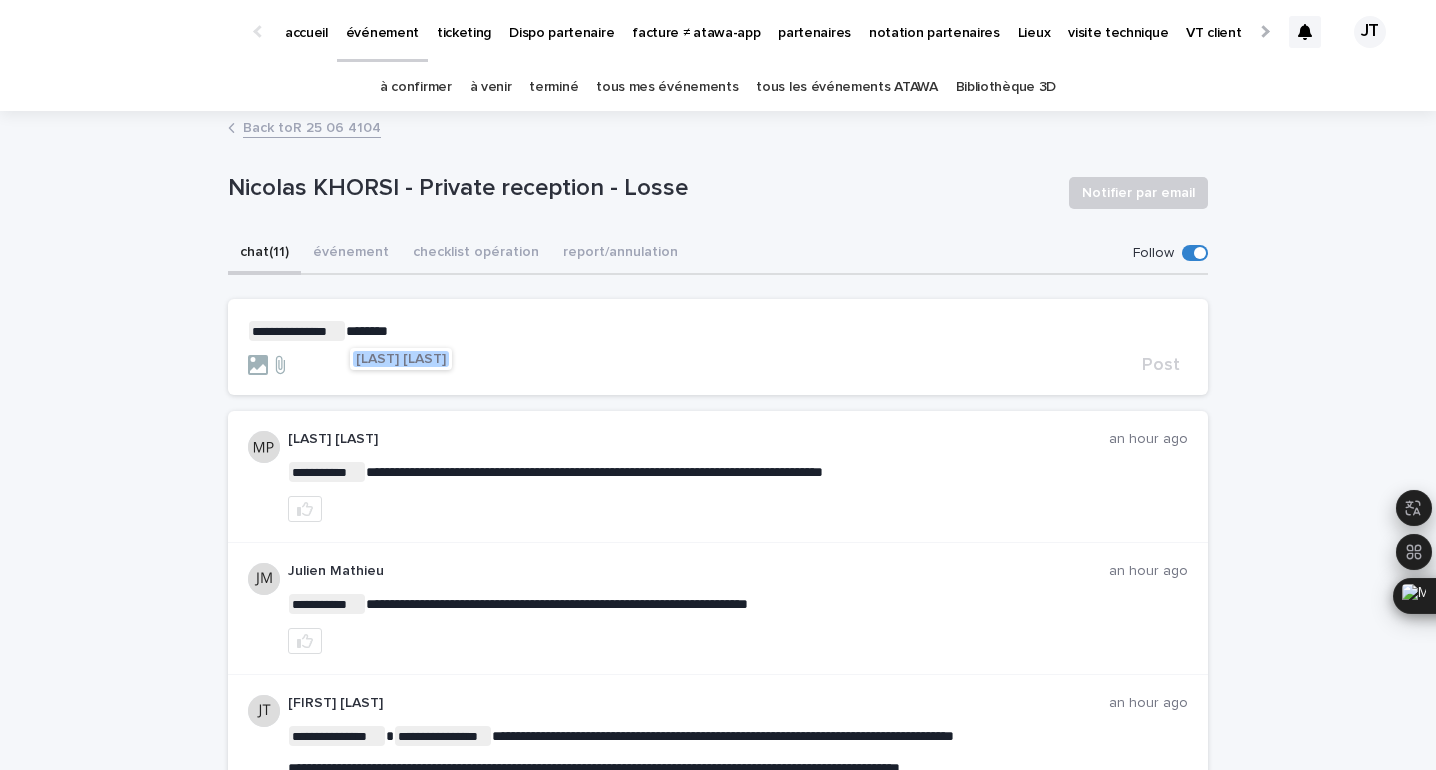 click on "[LAST]
[LAST]" at bounding box center [401, 359] 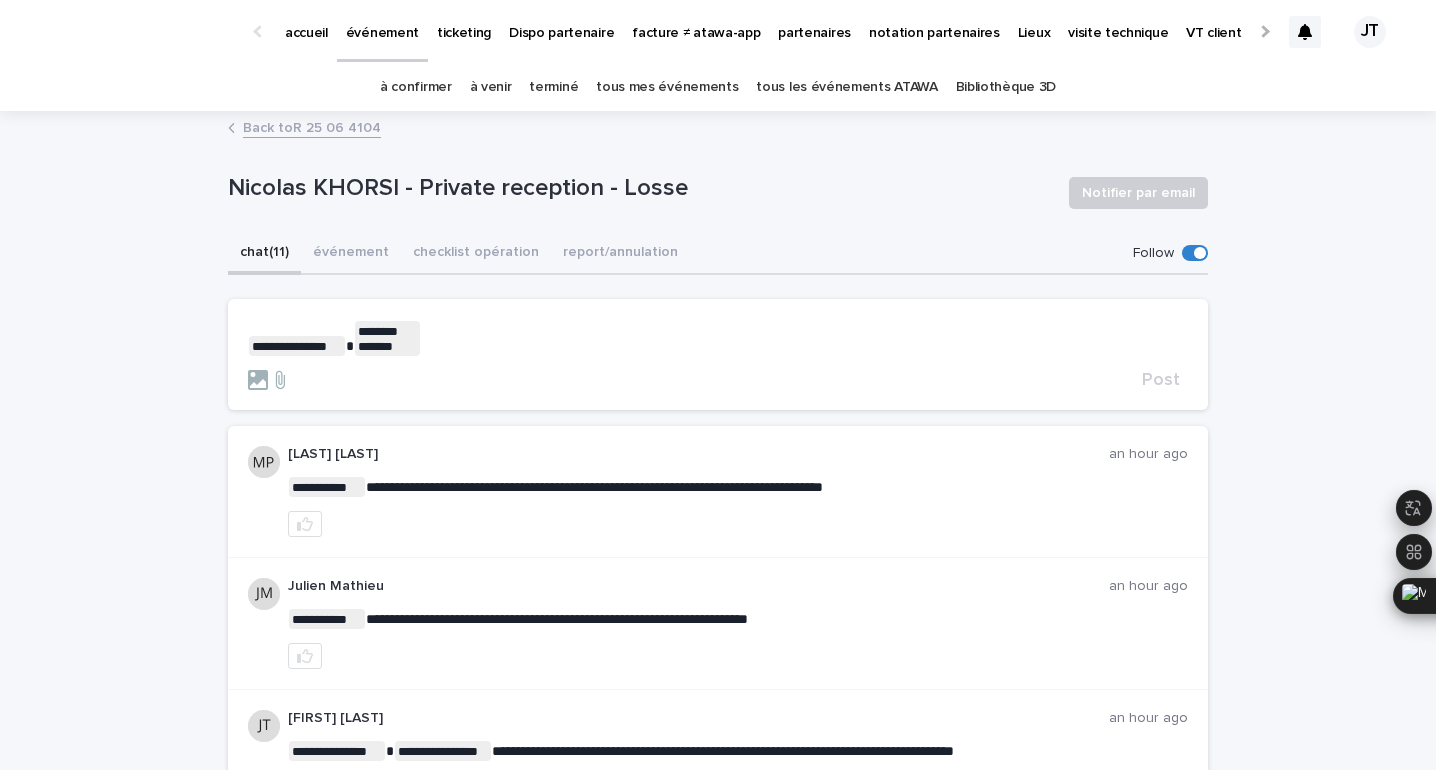 click on "**********" at bounding box center (718, 338) 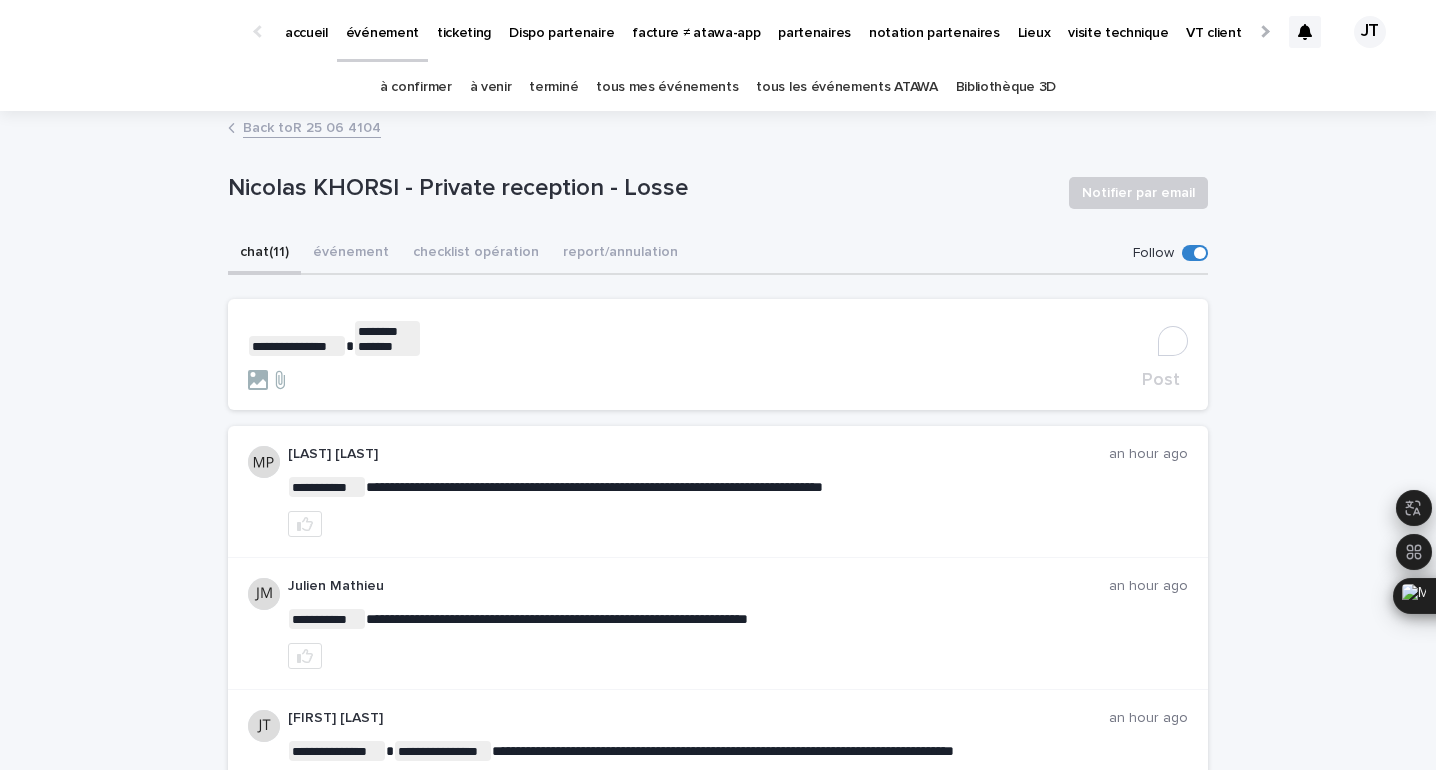 click on "**********" at bounding box center [718, 338] 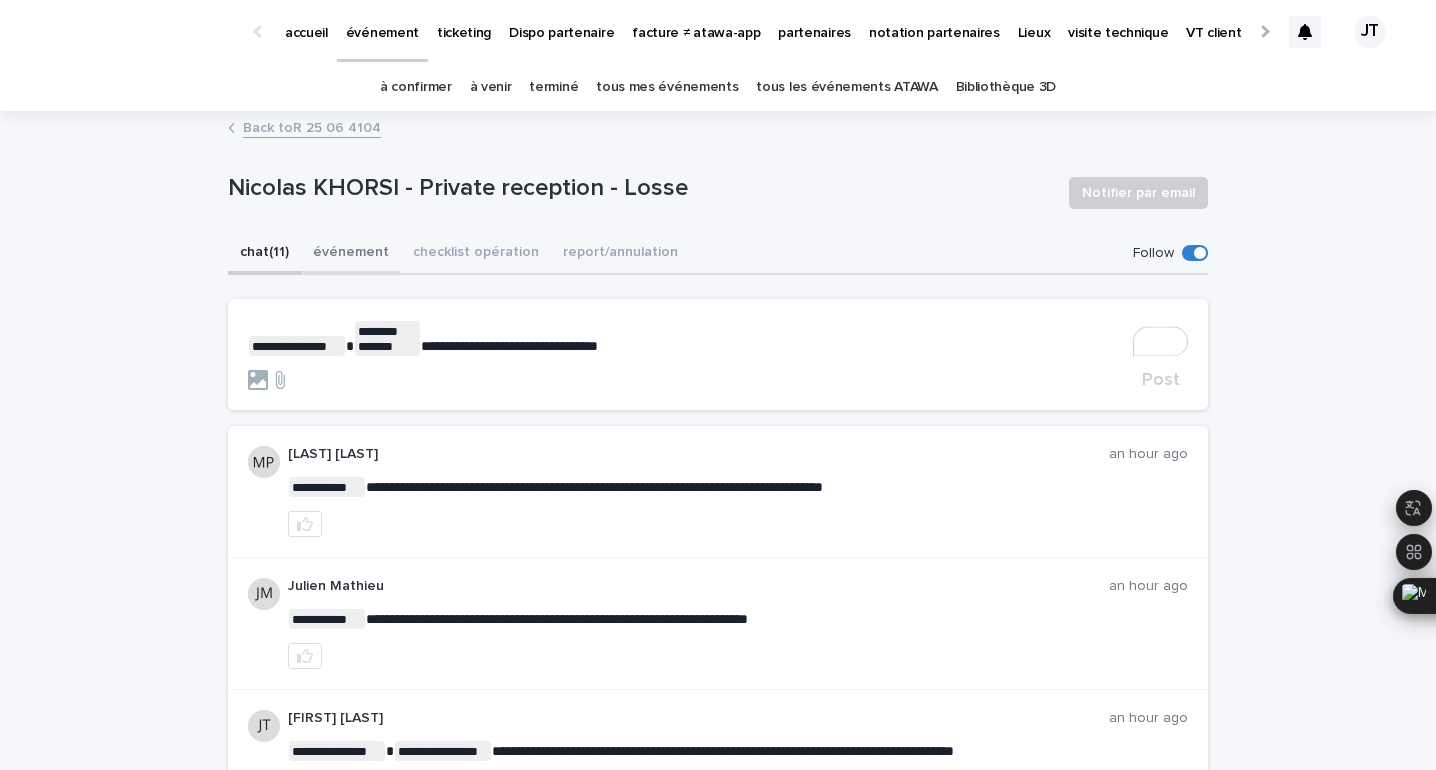 click on "événement" at bounding box center (351, 254) 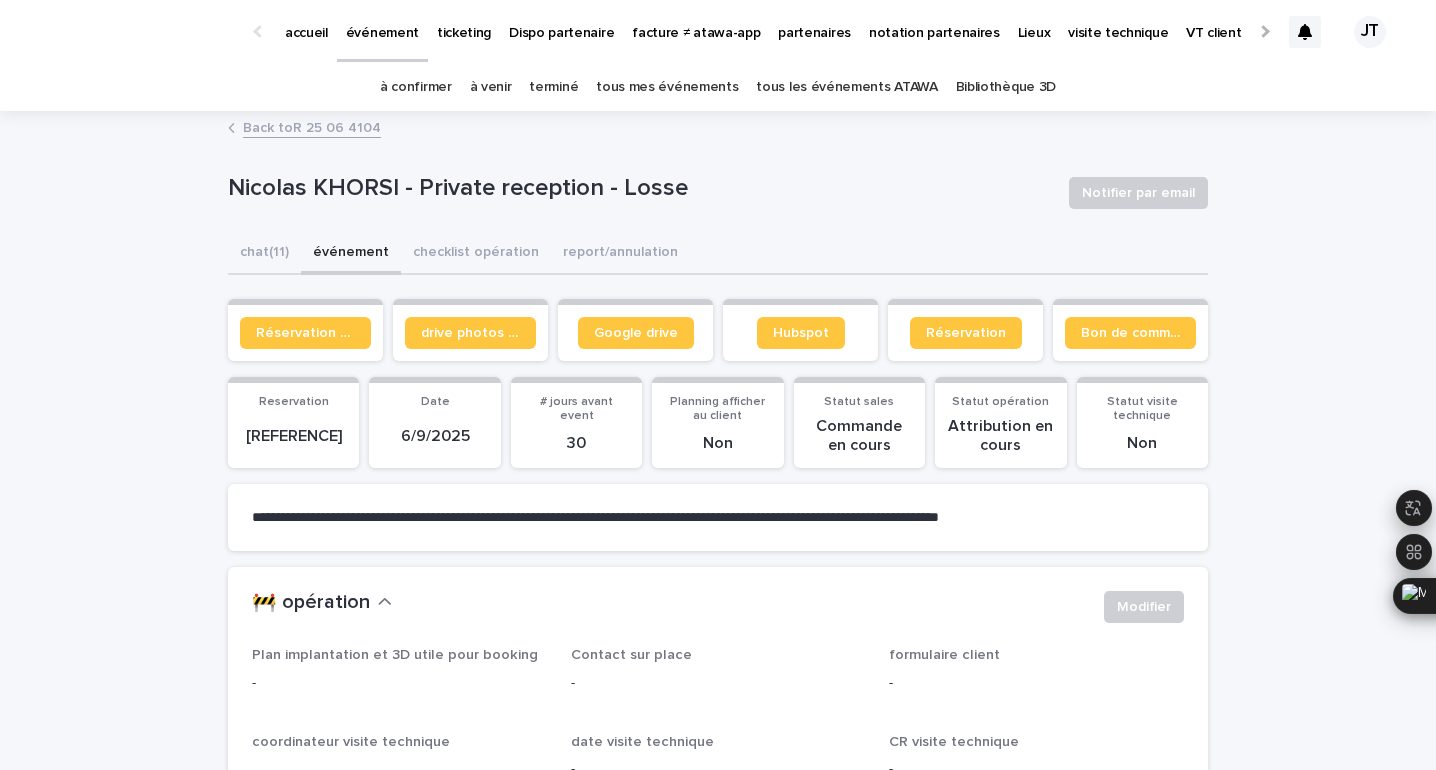 scroll, scrollTop: 1020, scrollLeft: 0, axis: vertical 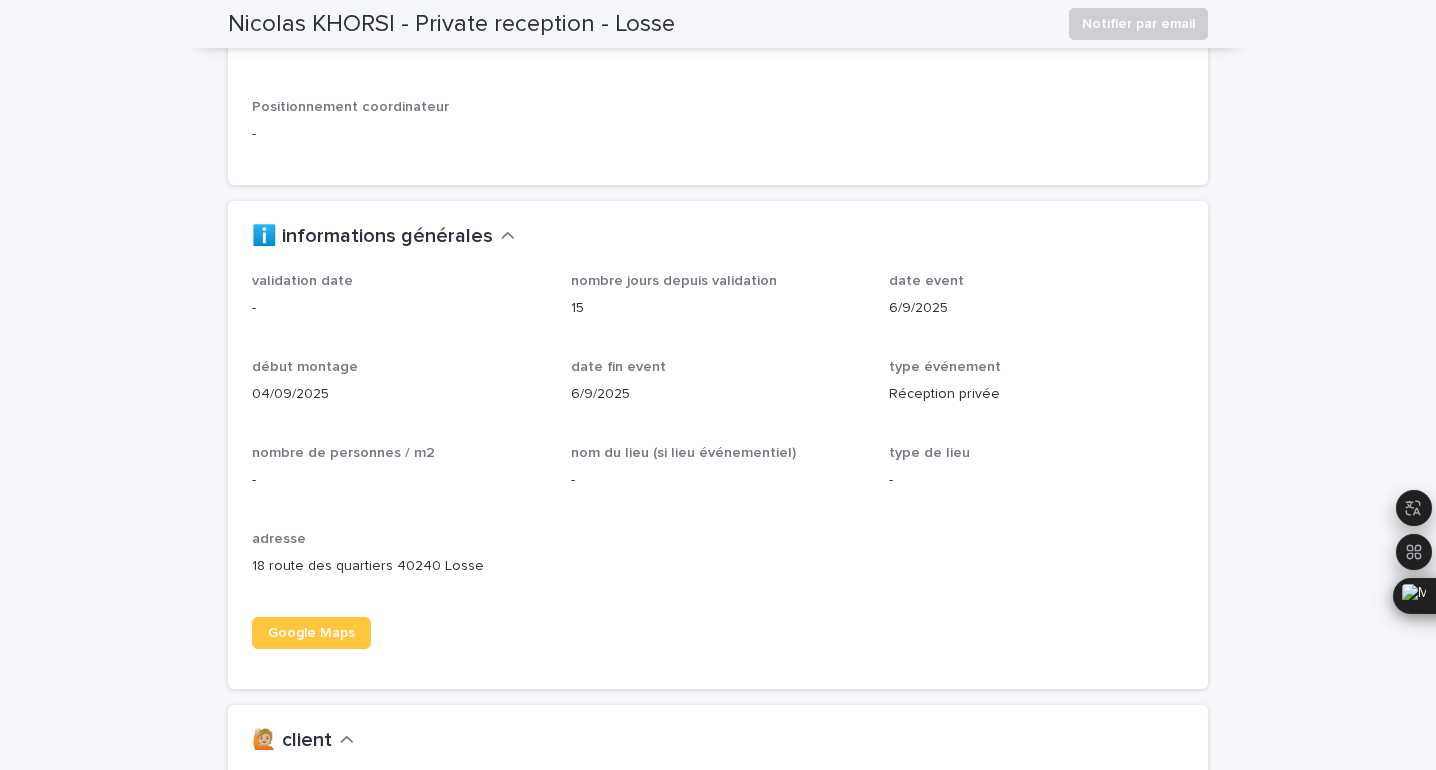 click on "18 route des quartiers 40240 Losse" at bounding box center (399, 566) 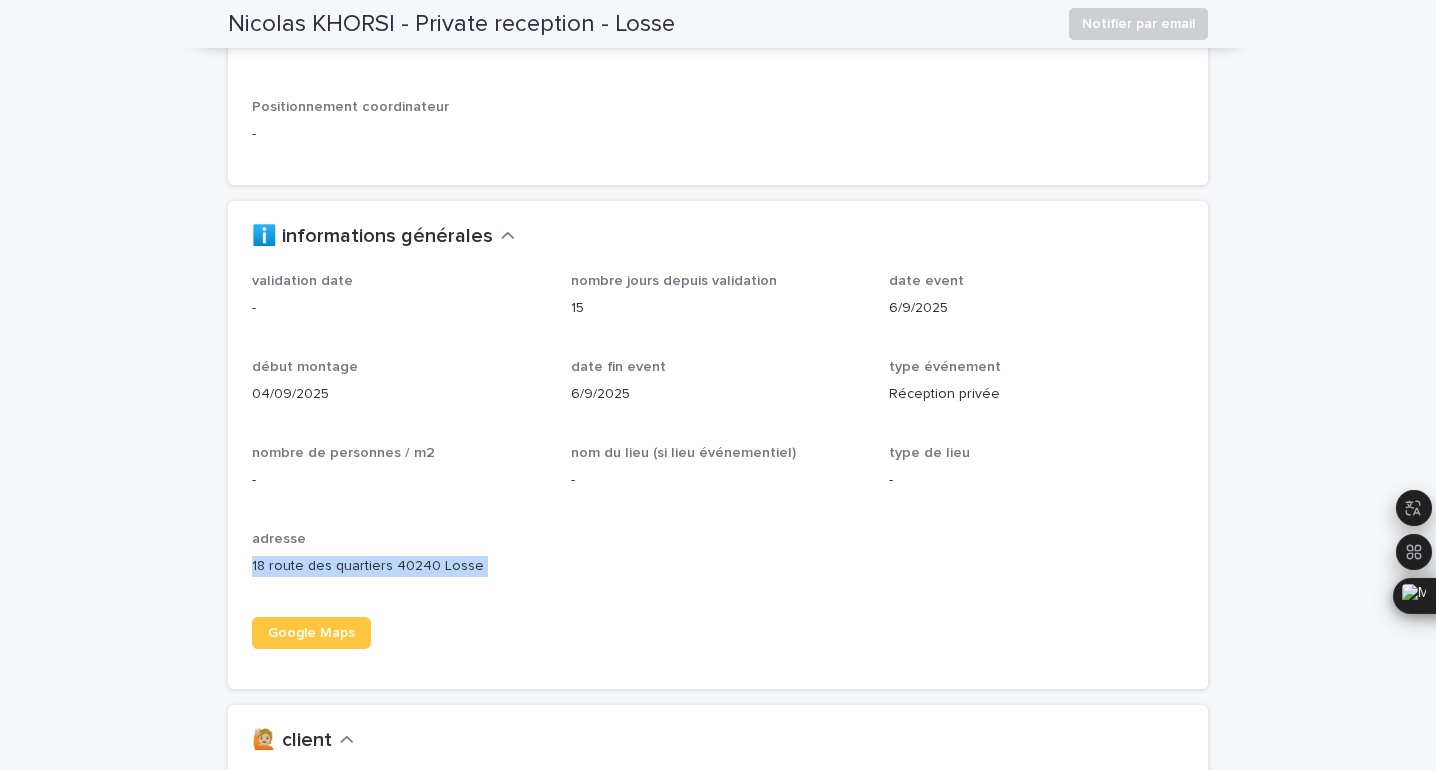 click on "18 route des quartiers 40240 Losse" at bounding box center [399, 566] 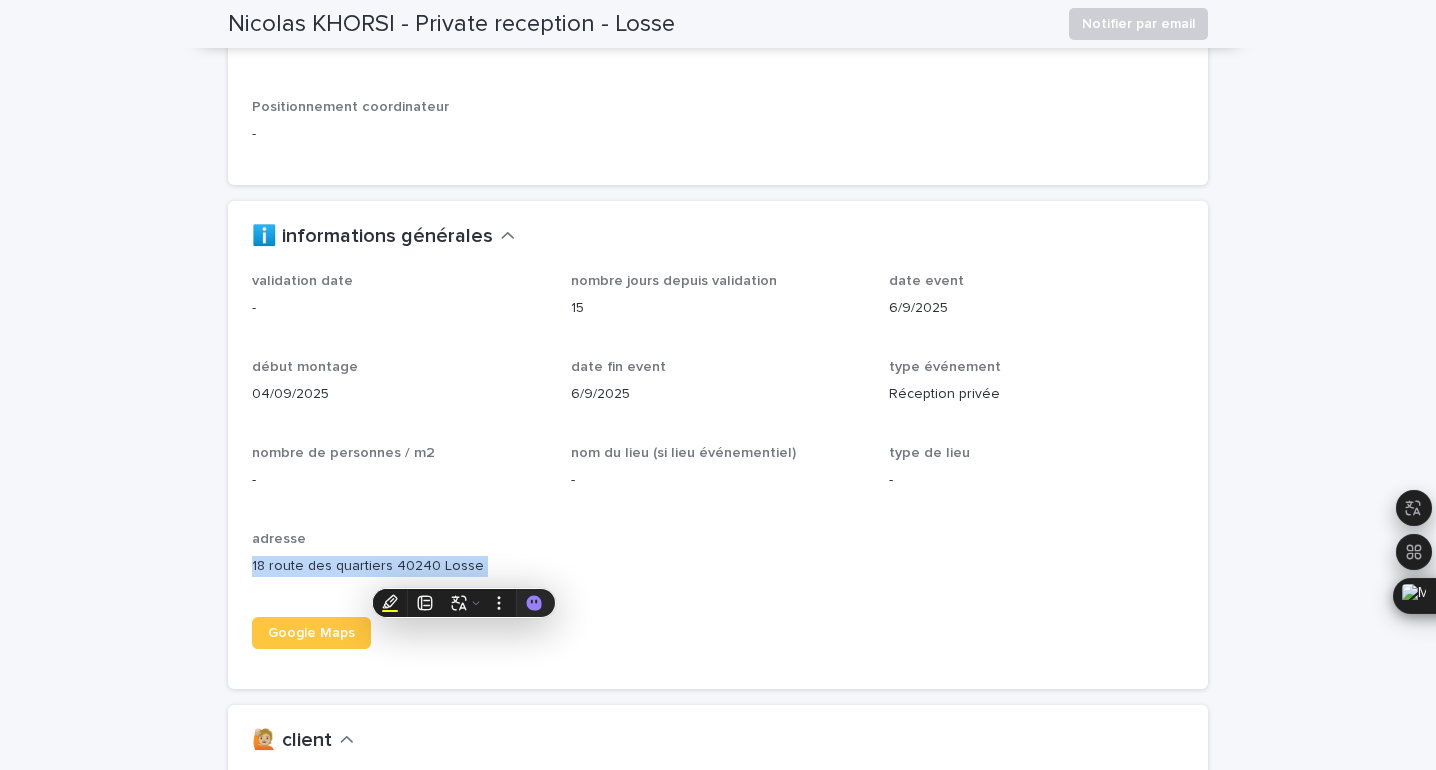 copy on "[STREET] [NUMBER] [CITY] Google Maps Loading... Saving... 🙋🏼 client" 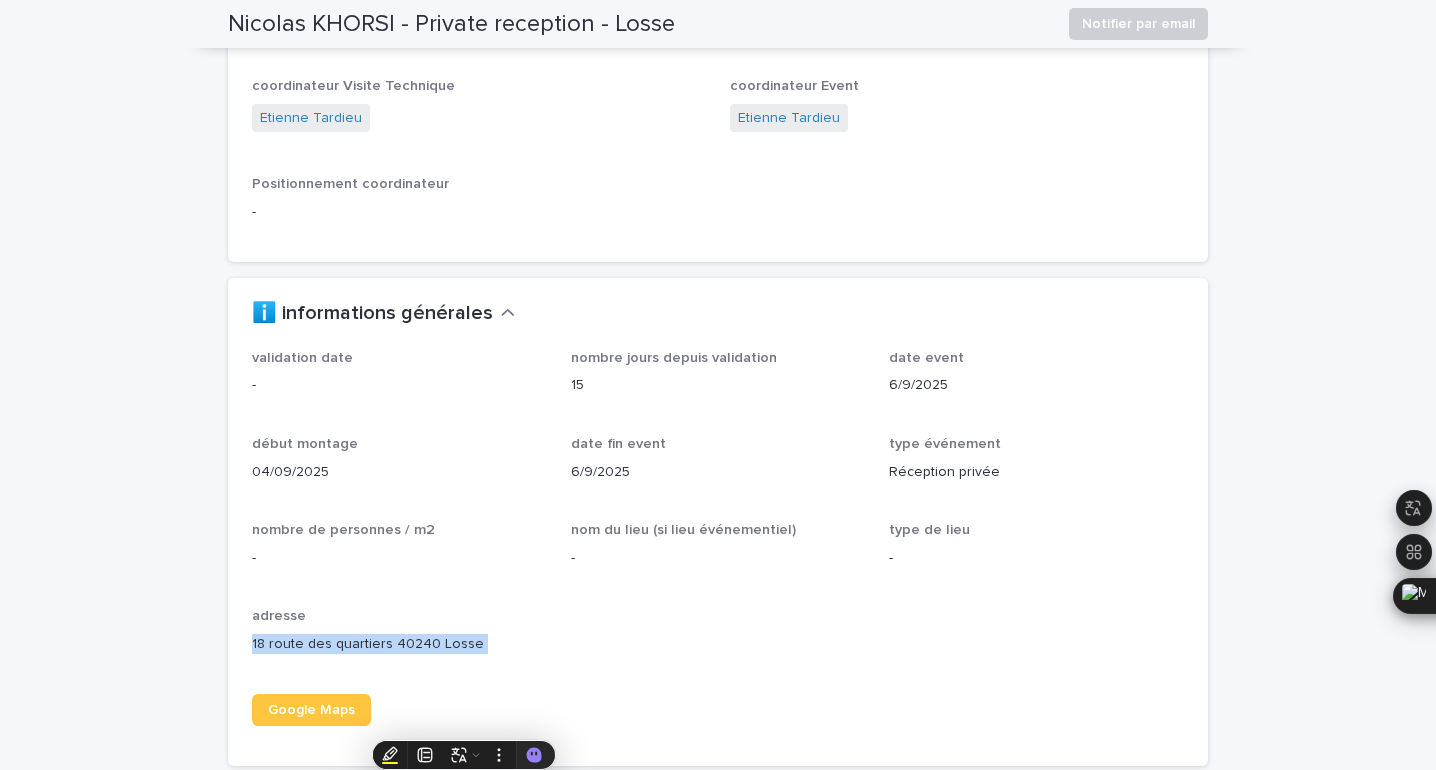 scroll, scrollTop: 0, scrollLeft: 0, axis: both 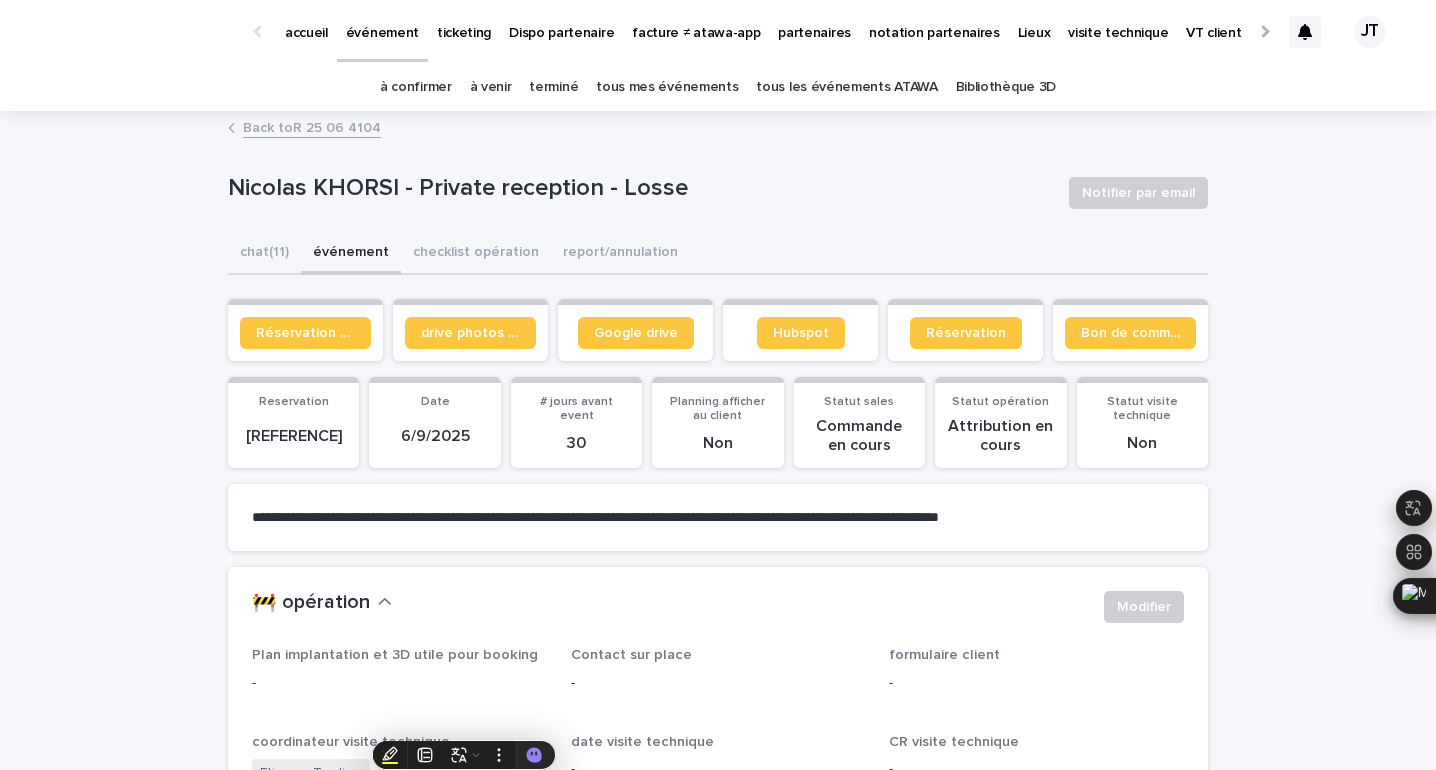 click on "partenaires" at bounding box center [814, 21] 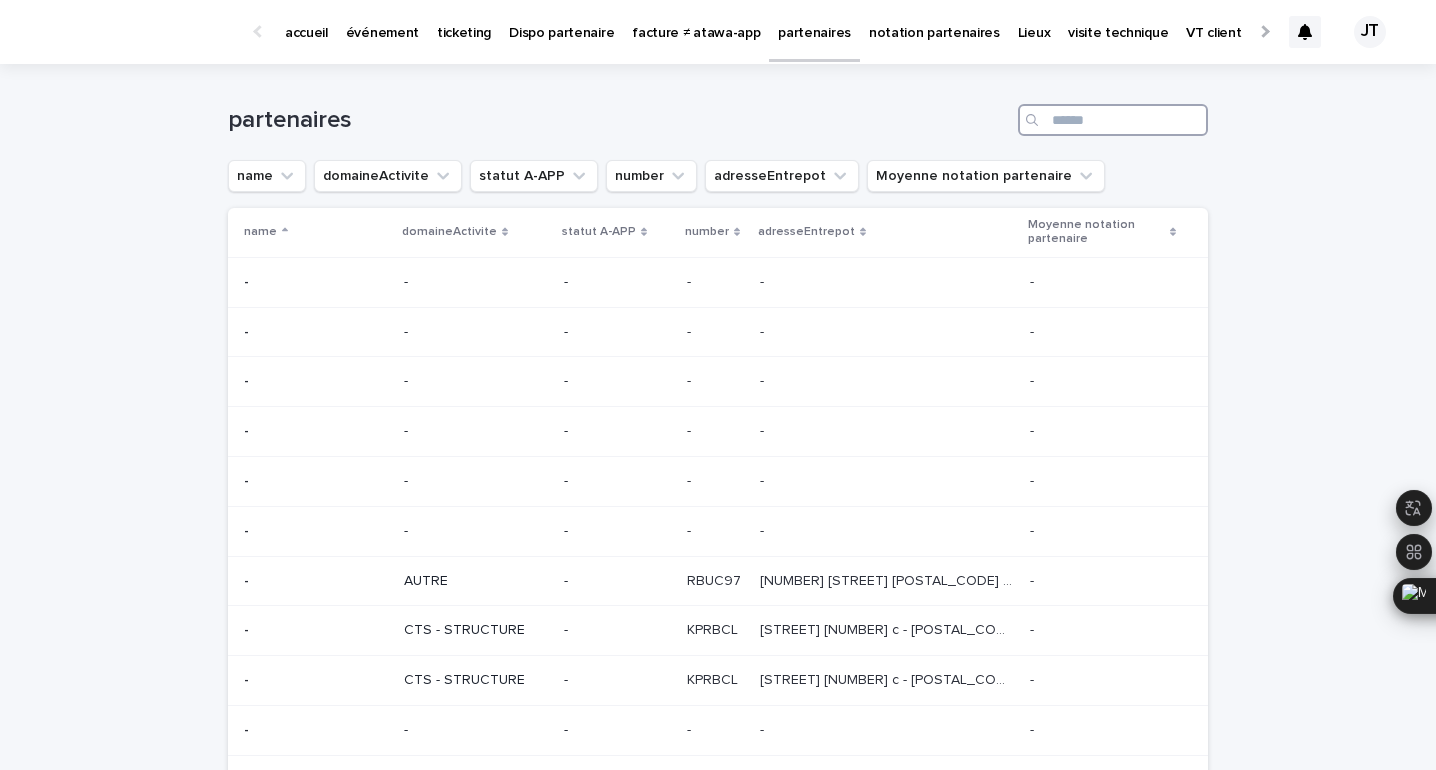 click at bounding box center [1113, 120] 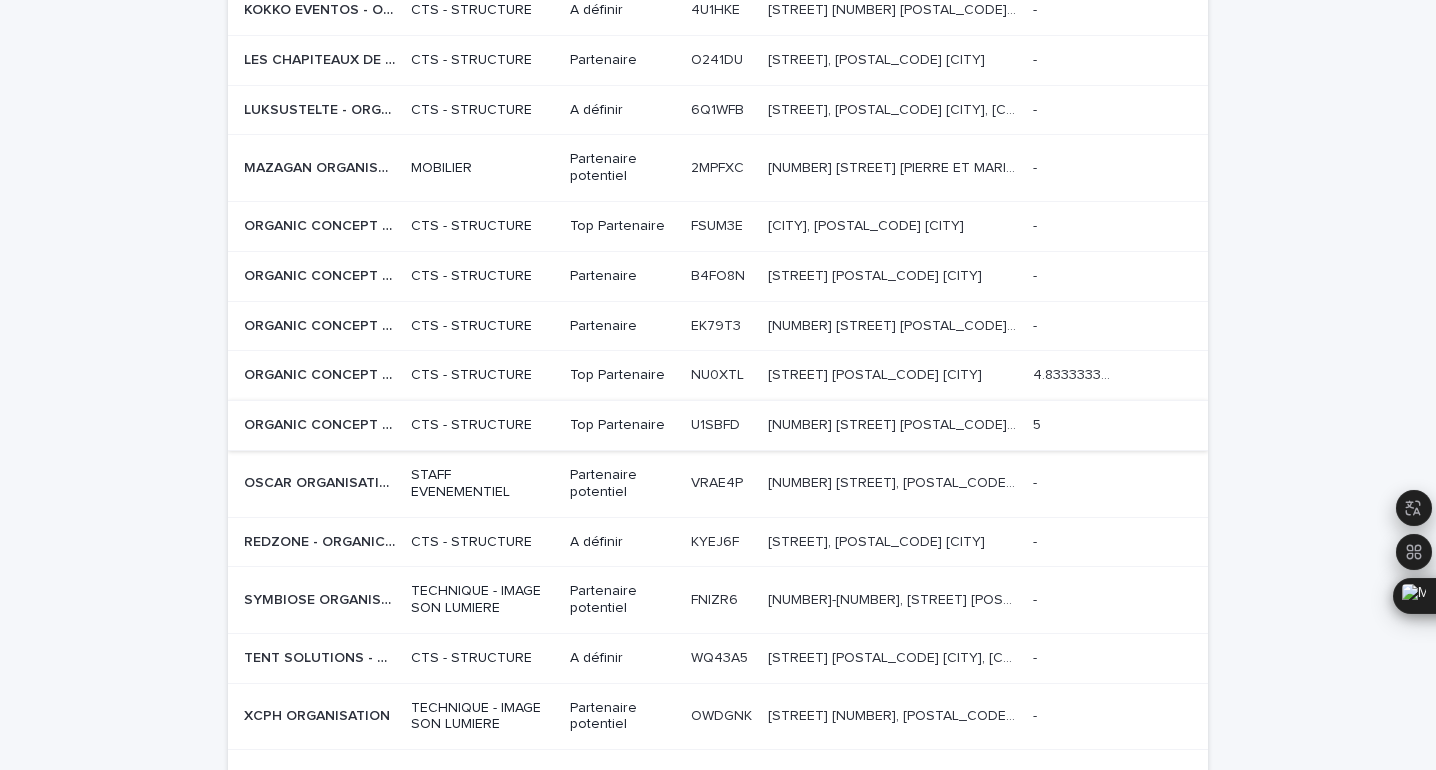 scroll, scrollTop: 868, scrollLeft: 0, axis: vertical 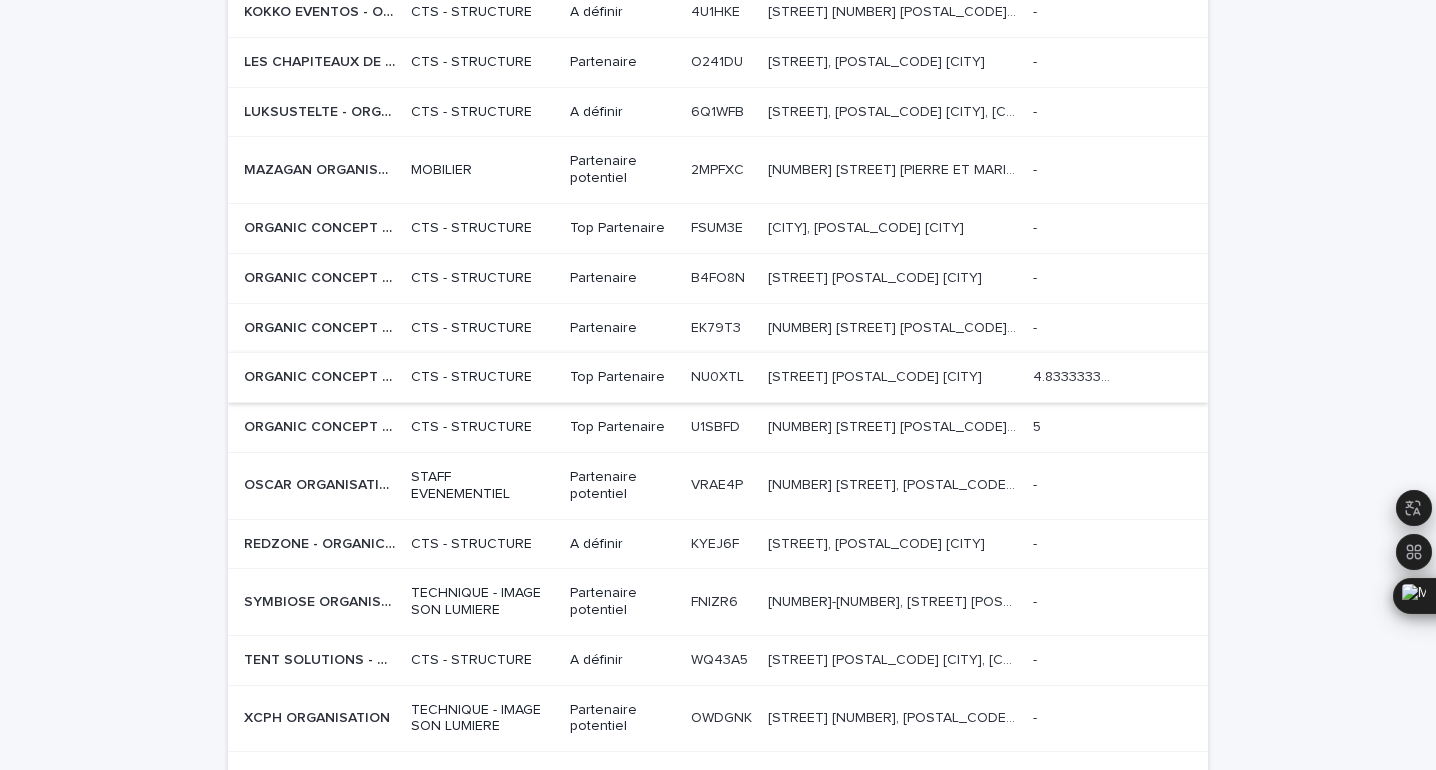 type on "******" 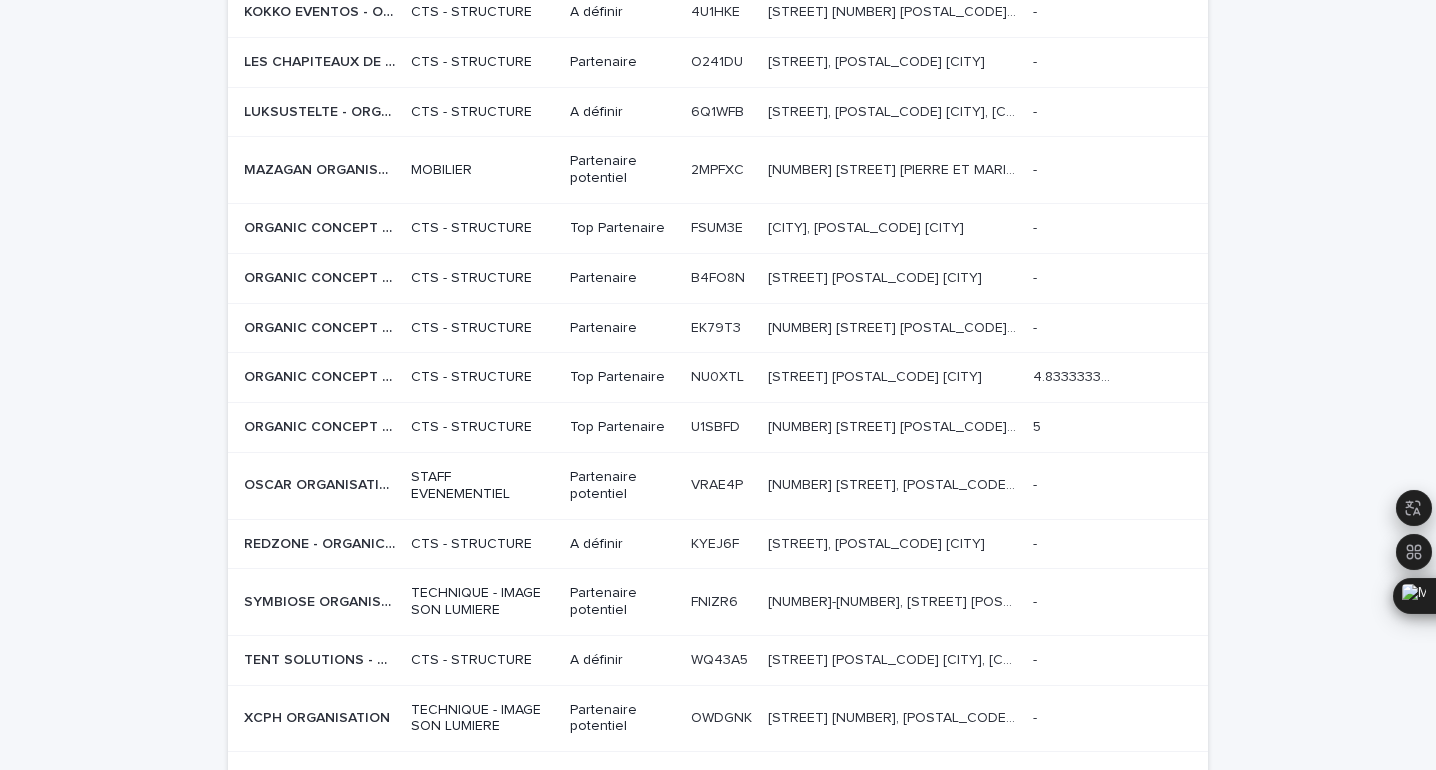 click on "NU0XTL NU0XTL" at bounding box center (721, 377) 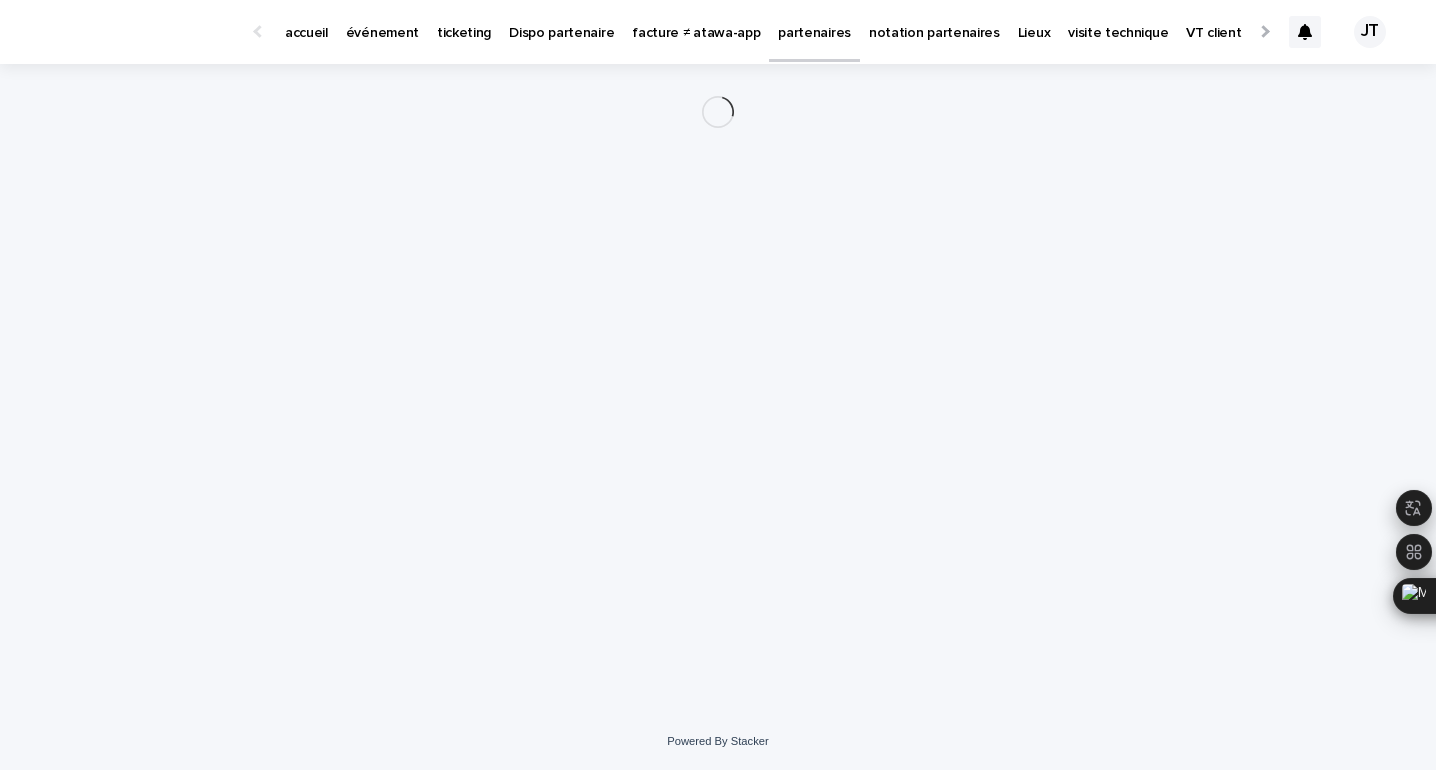scroll, scrollTop: 0, scrollLeft: 0, axis: both 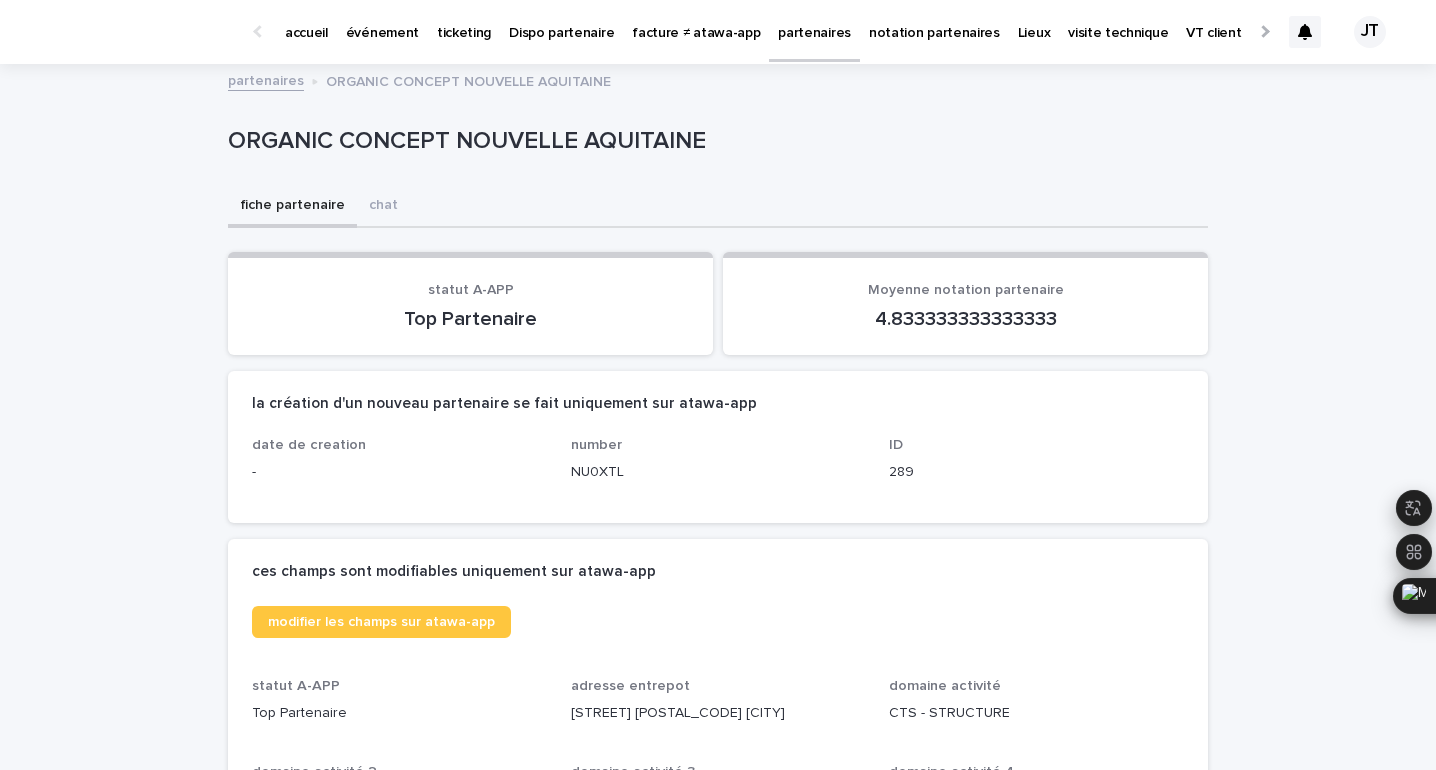 click on "[STREET] [POSTAL_CODE] [CITY]" at bounding box center [718, 711] 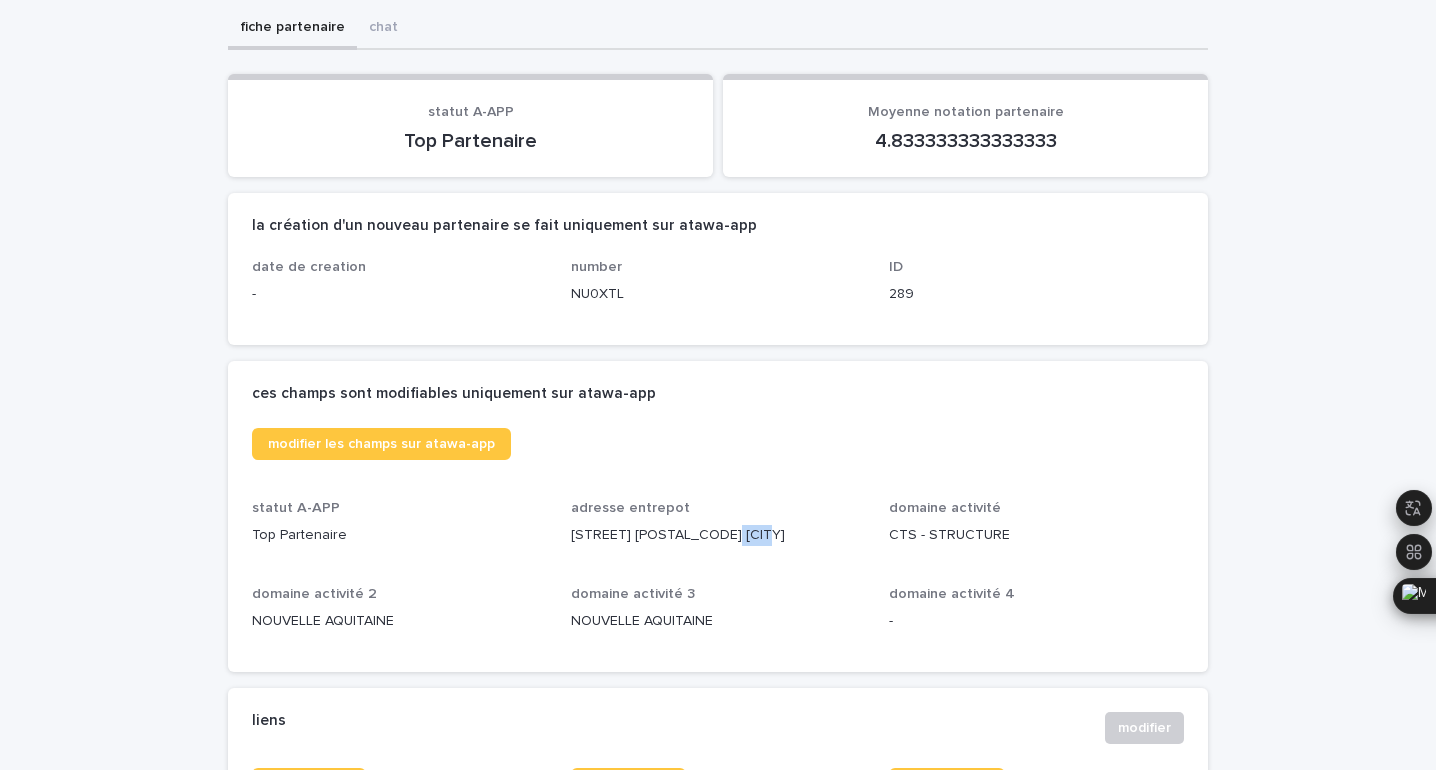 click on "[STREET] [POSTAL_CODE] [CITY]" at bounding box center [718, 535] 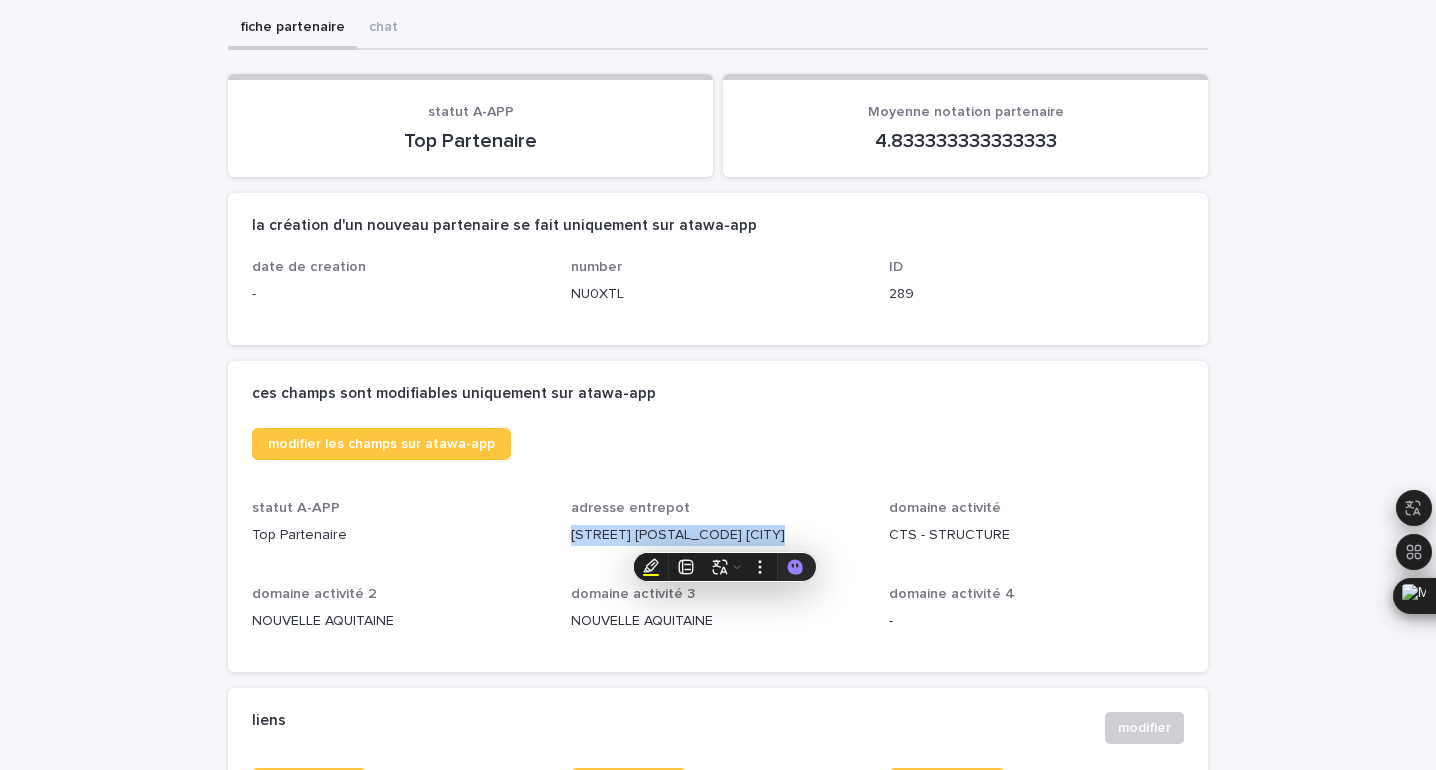 scroll, scrollTop: 0, scrollLeft: 0, axis: both 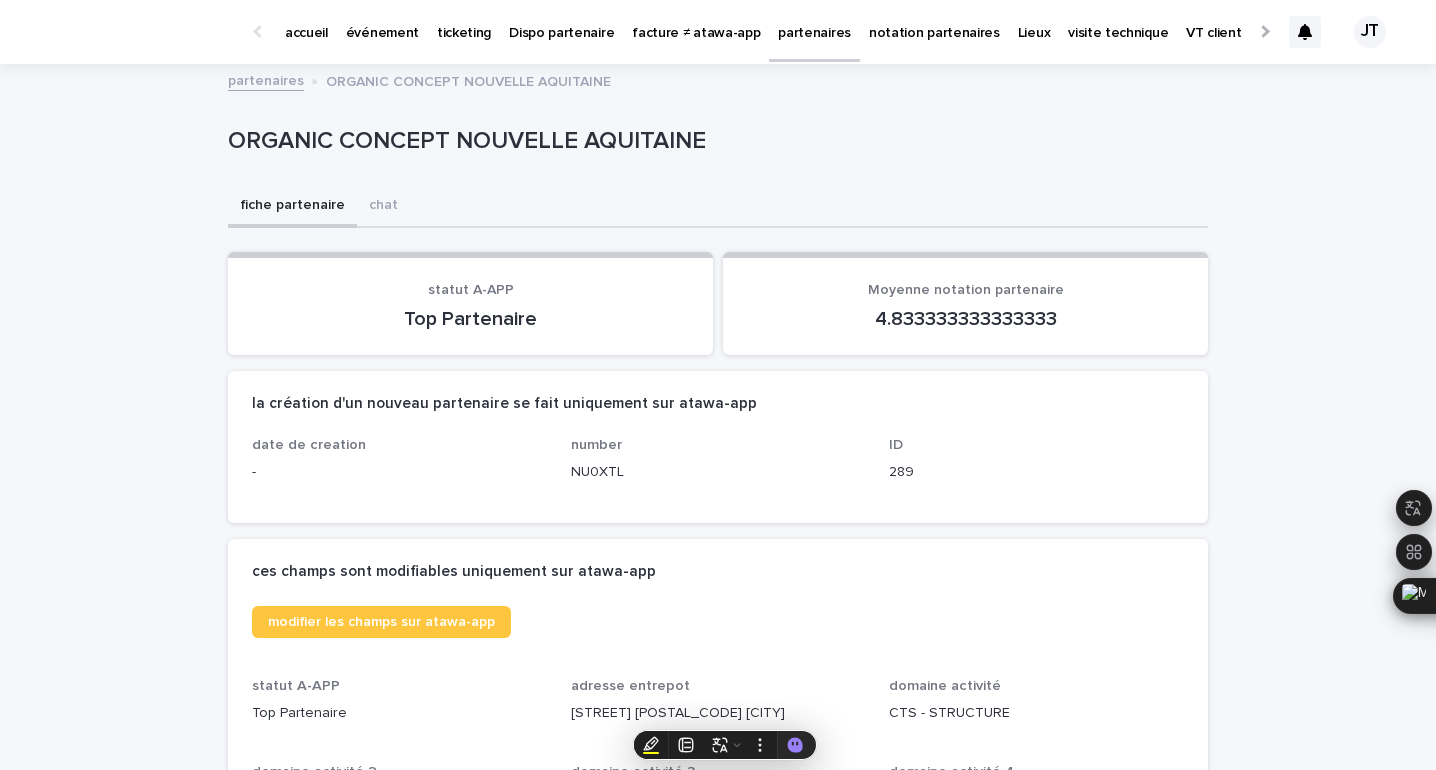 click 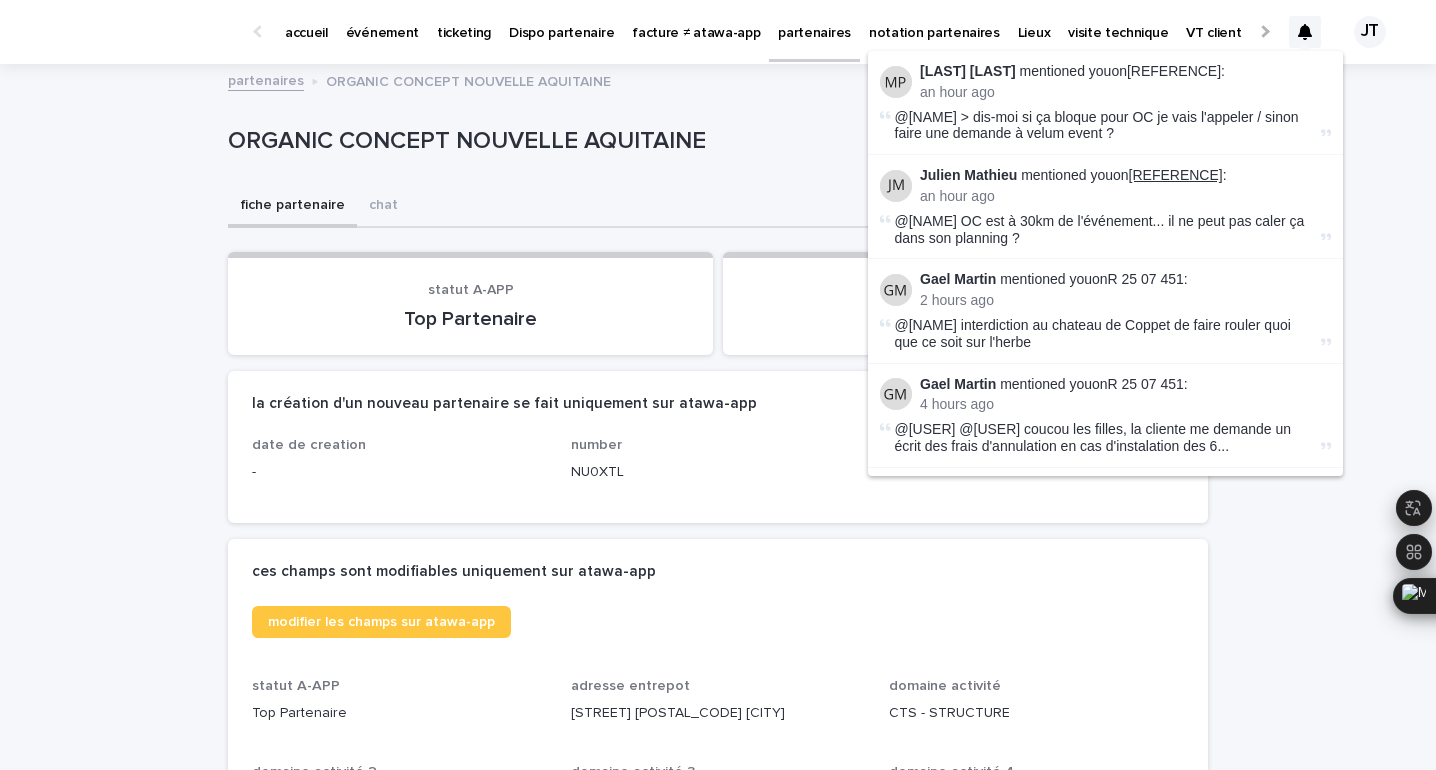 click on "[REFERENCE]" at bounding box center [1176, 175] 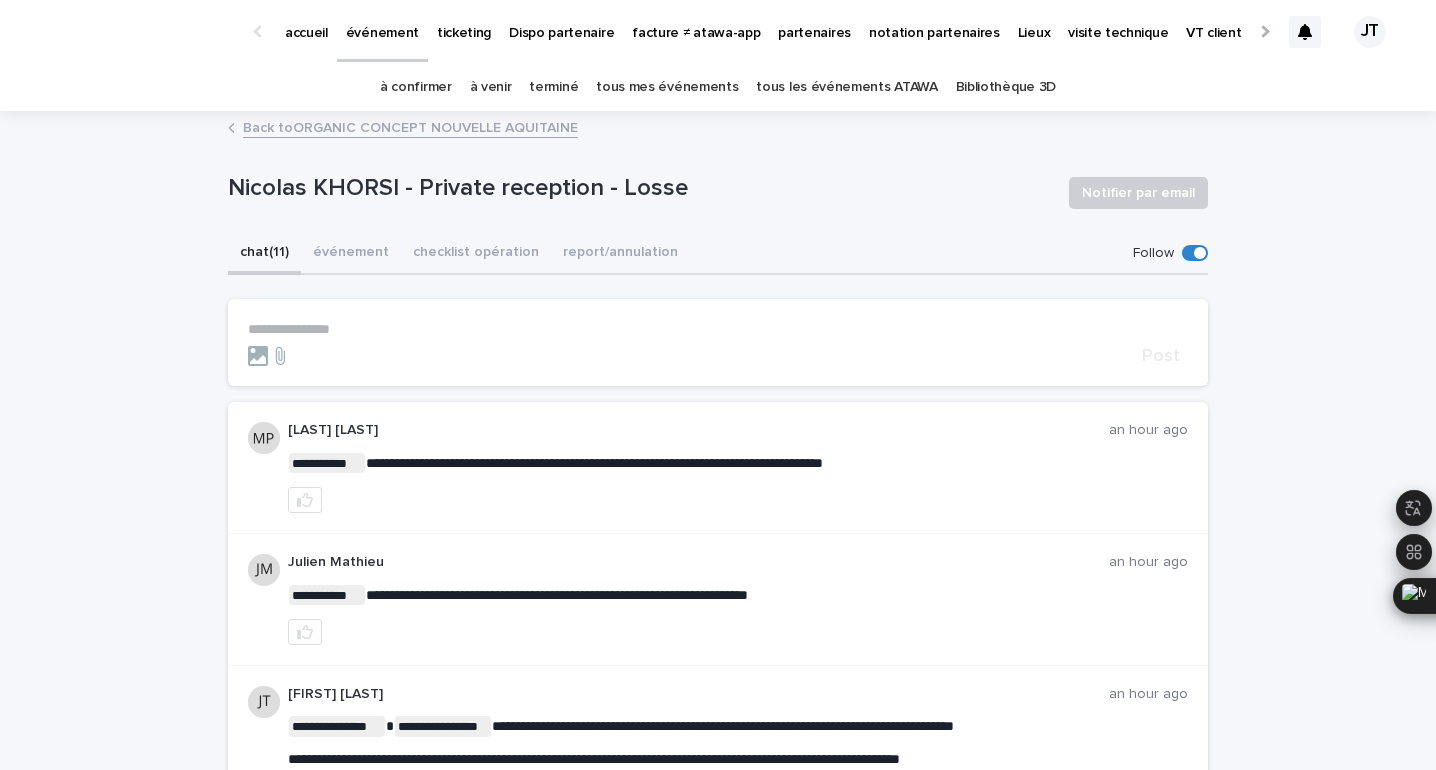 click on "**********" at bounding box center [718, 342] 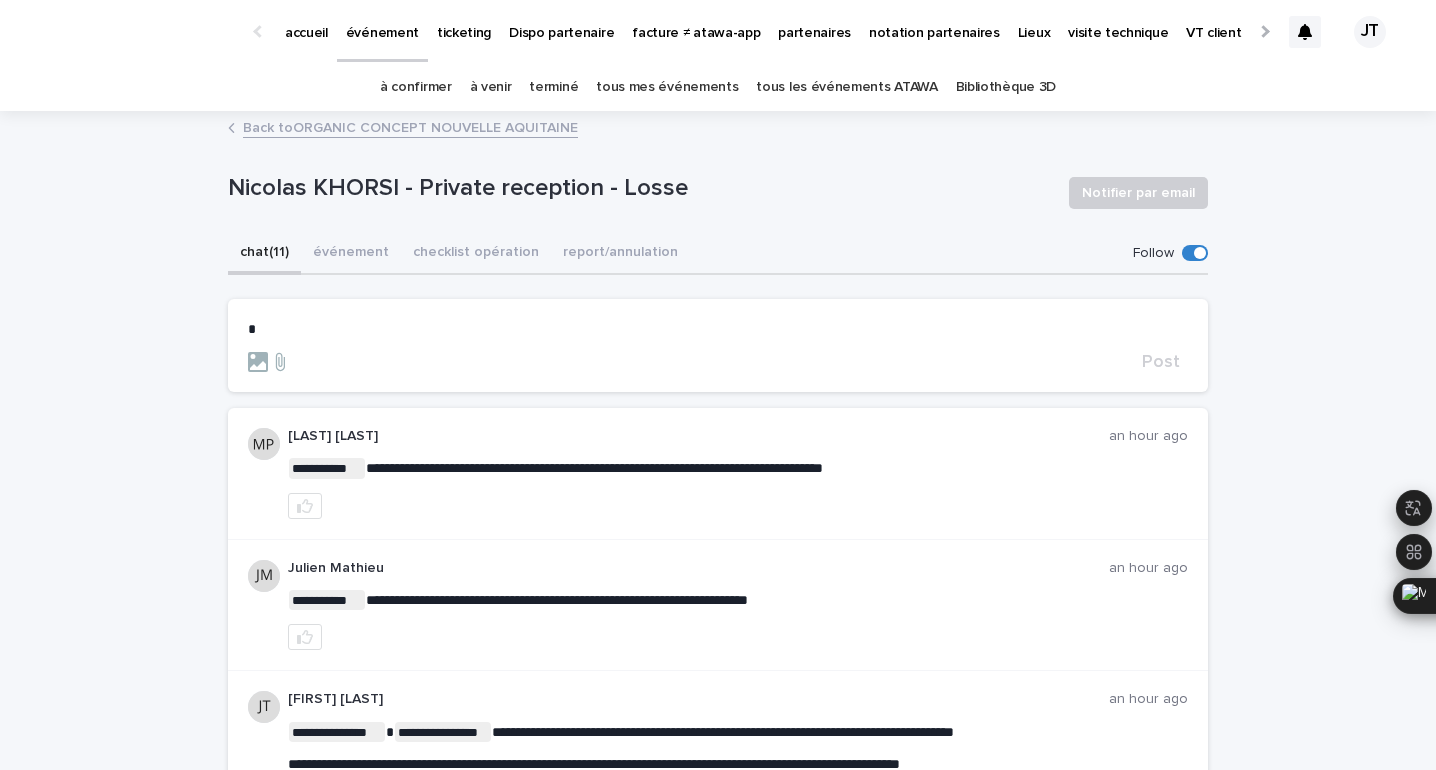 type 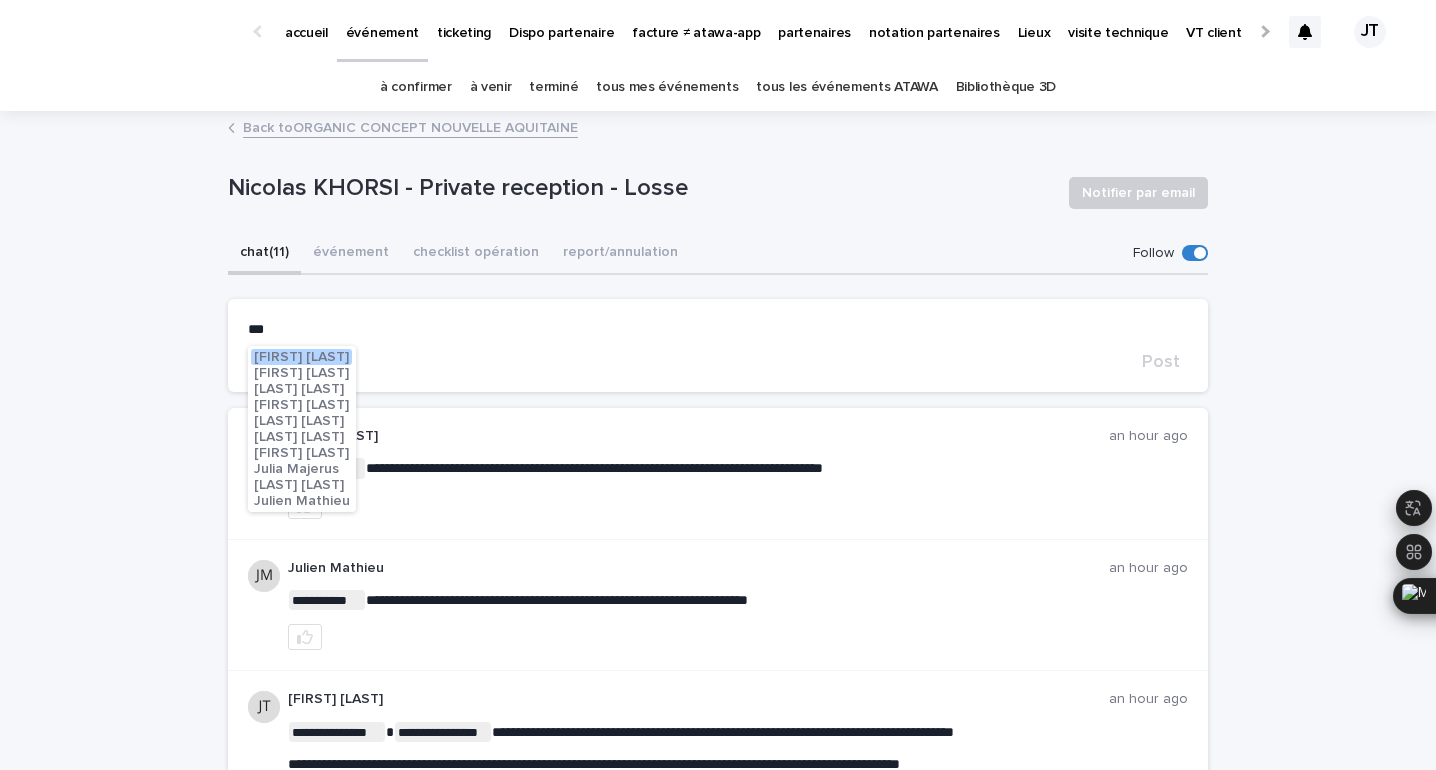click on "Julien Mathieu" at bounding box center (302, 501) 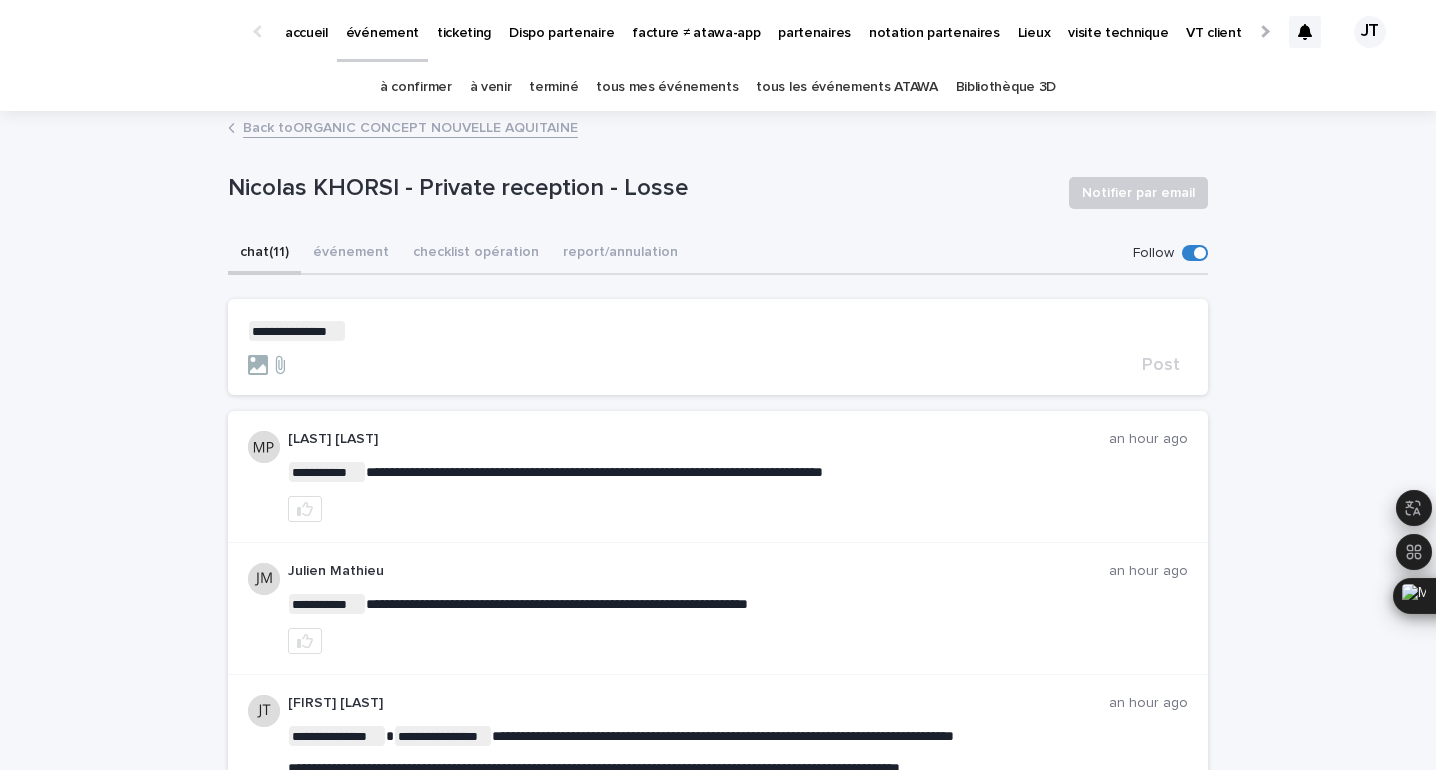 click on "**********" at bounding box center [718, 331] 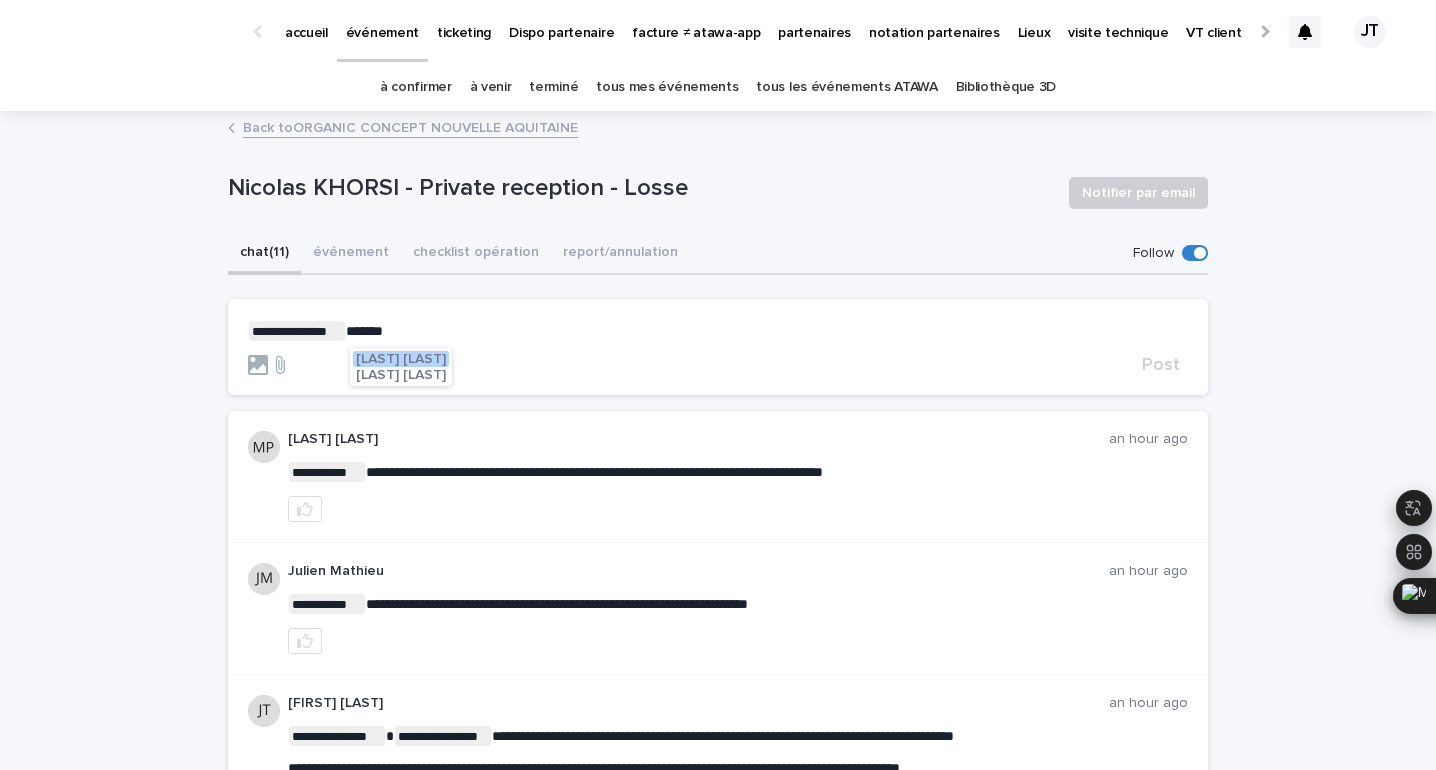 click on "[LAST]
[LAST]" at bounding box center (401, 359) 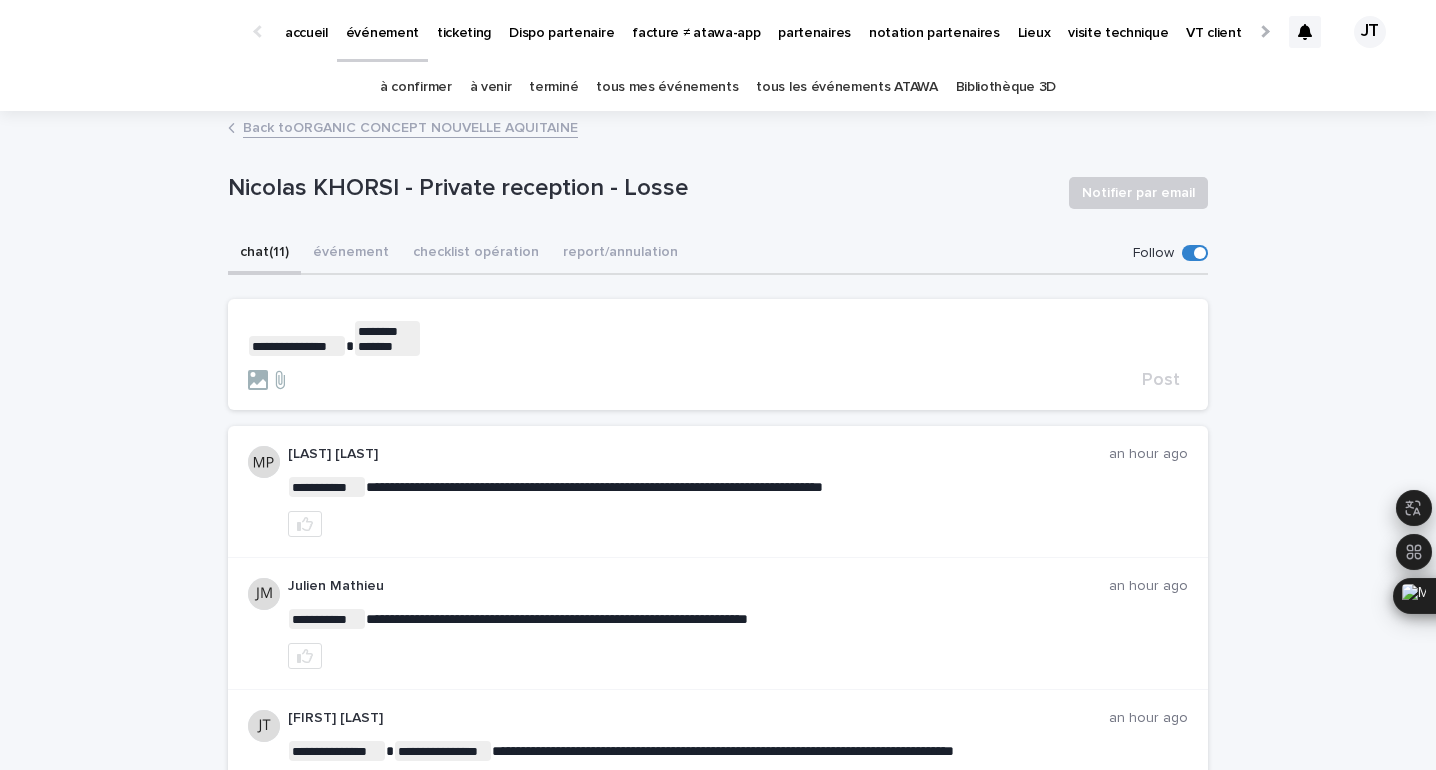 click on "**********" at bounding box center [718, 338] 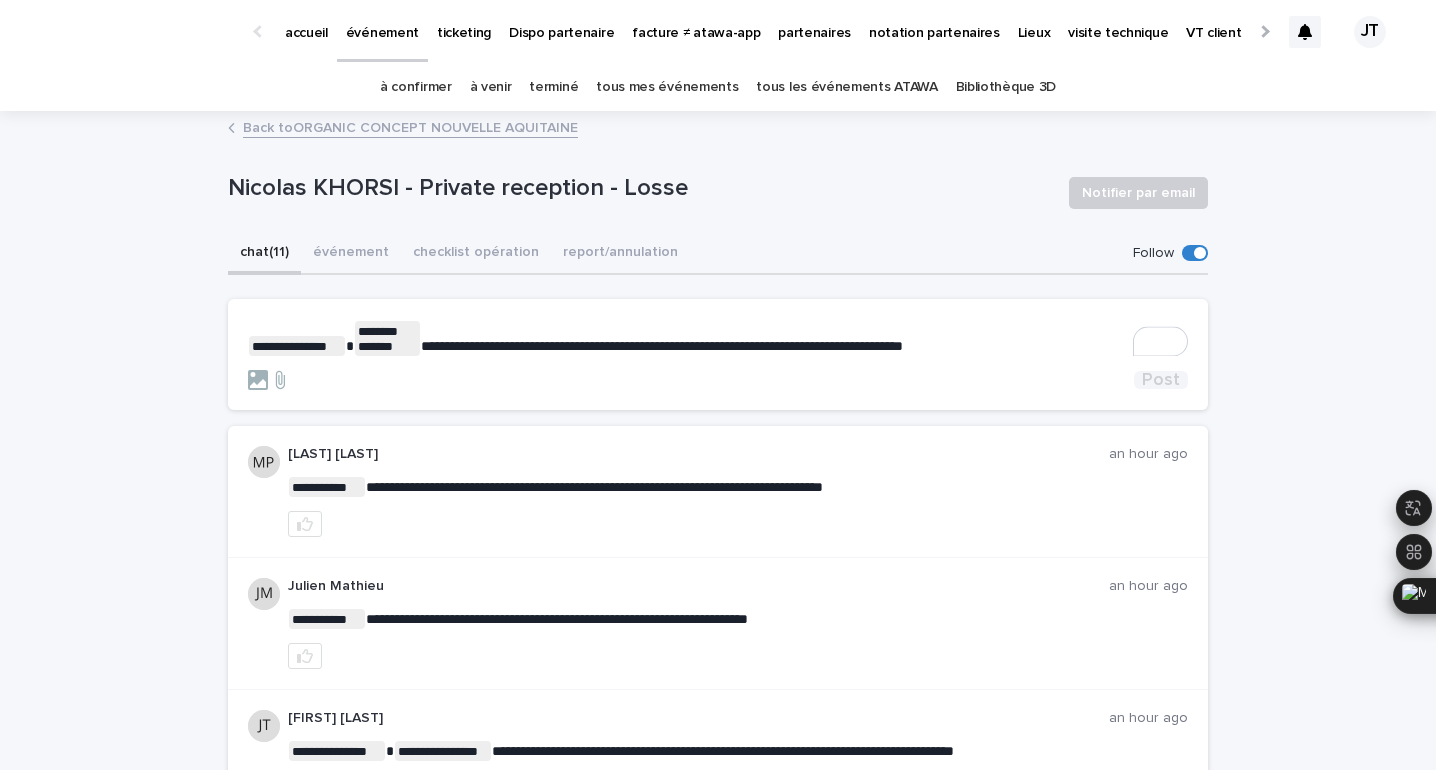 click on "Post" at bounding box center [1161, 380] 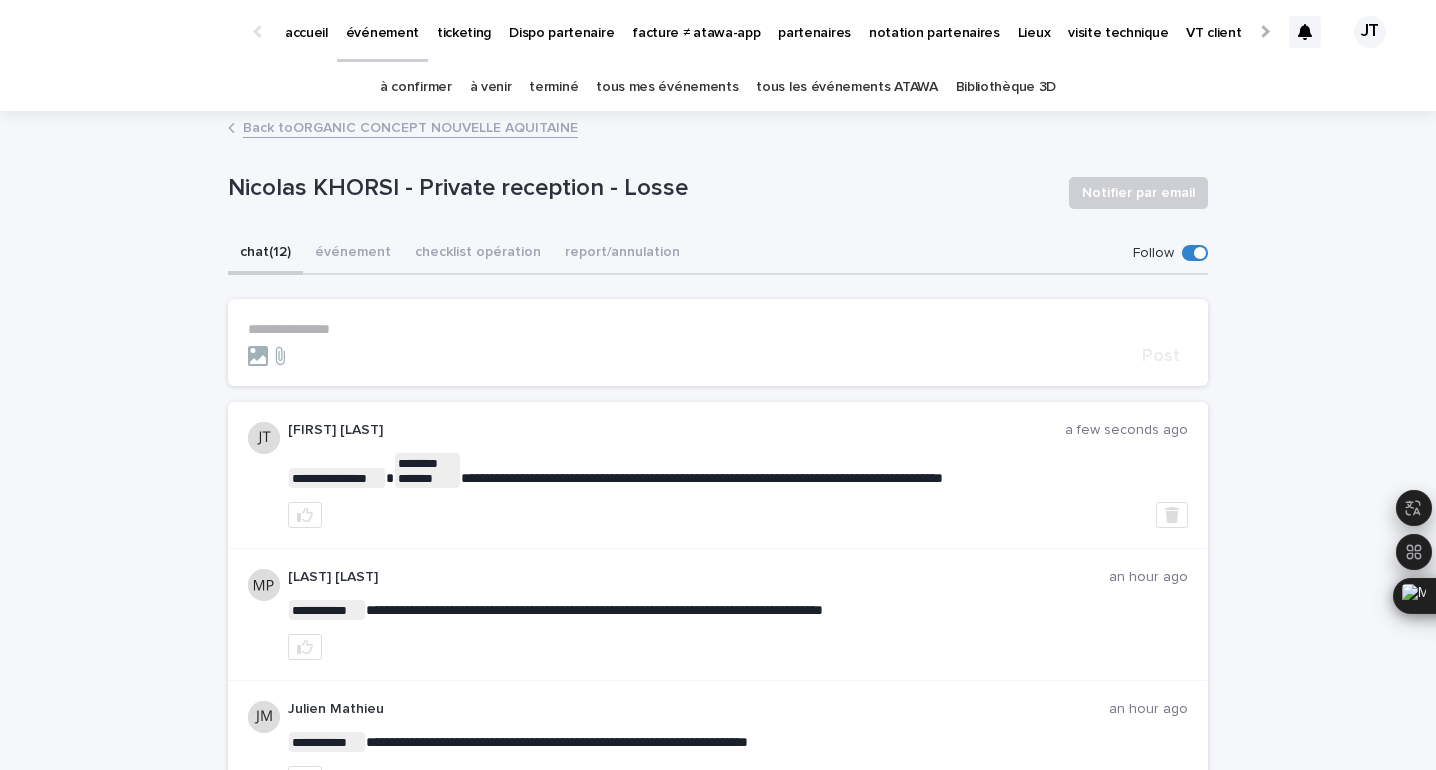 click on "à venir" at bounding box center (491, 87) 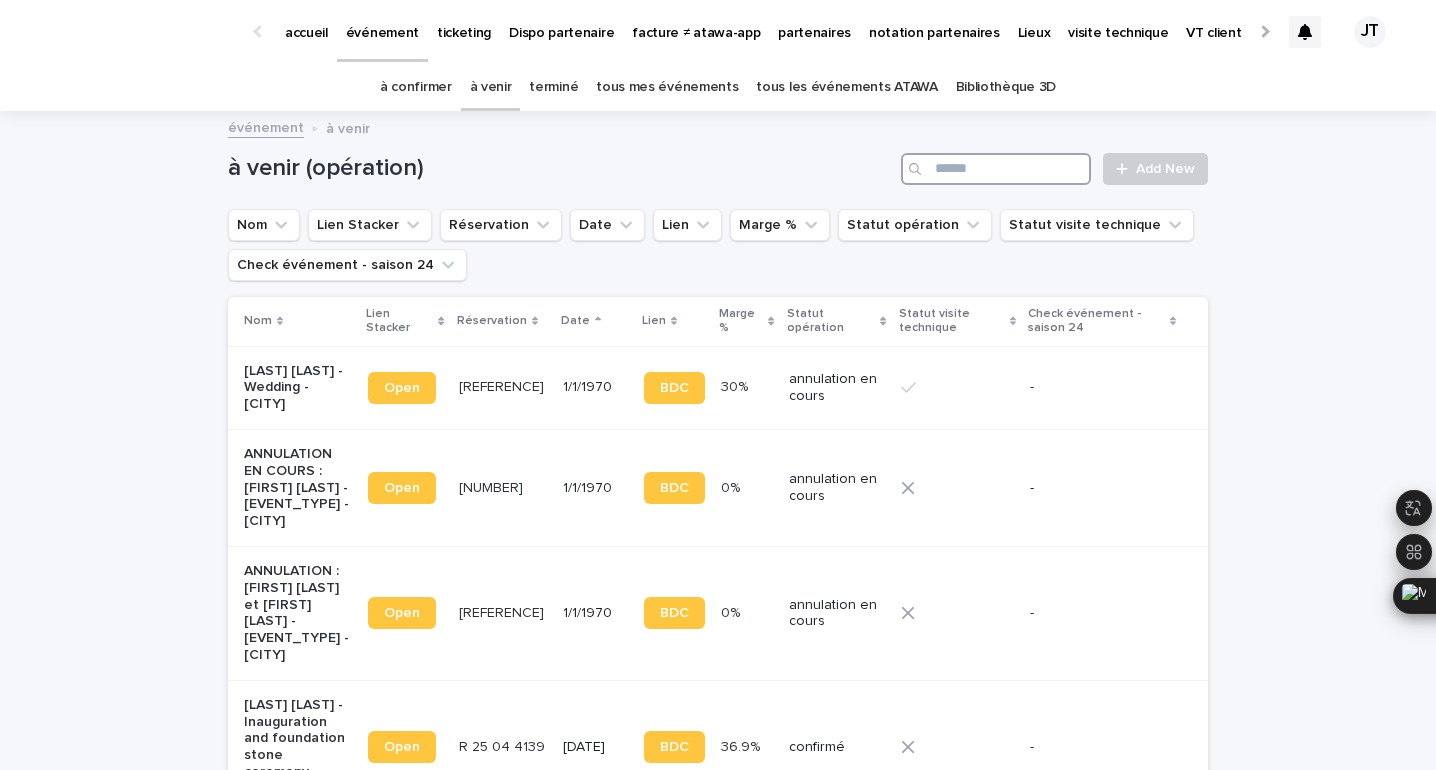 click at bounding box center (996, 169) 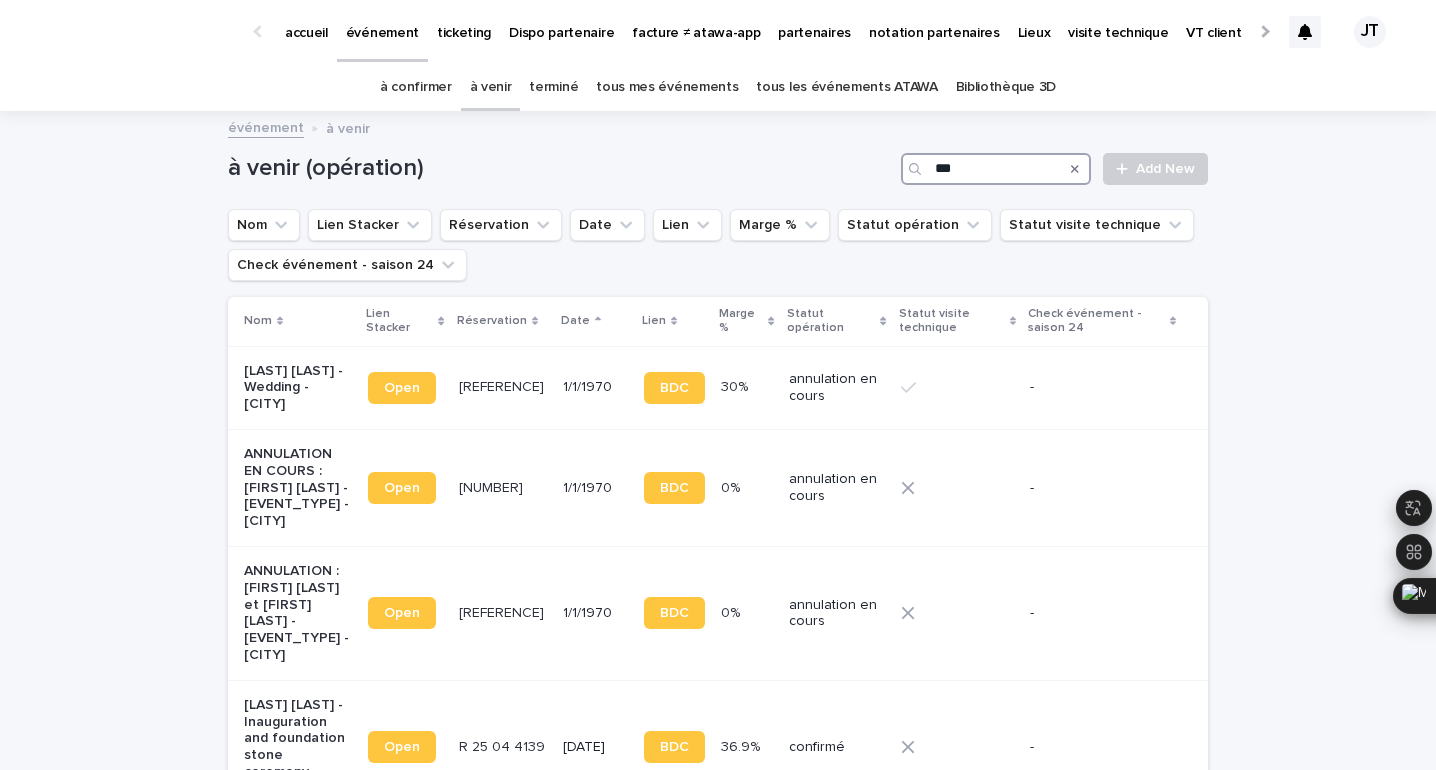 type on "****" 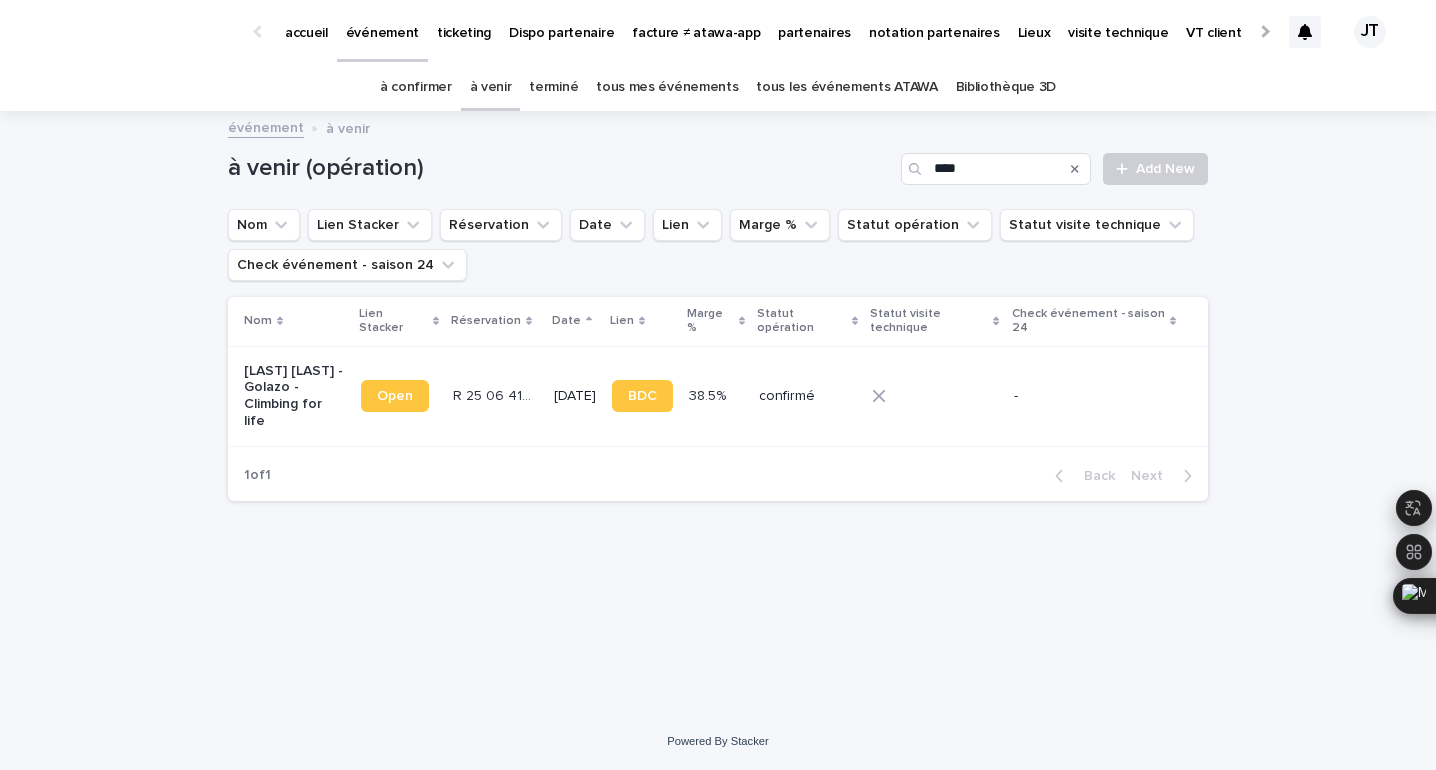 click on "R 25 06 4104" at bounding box center (497, 394) 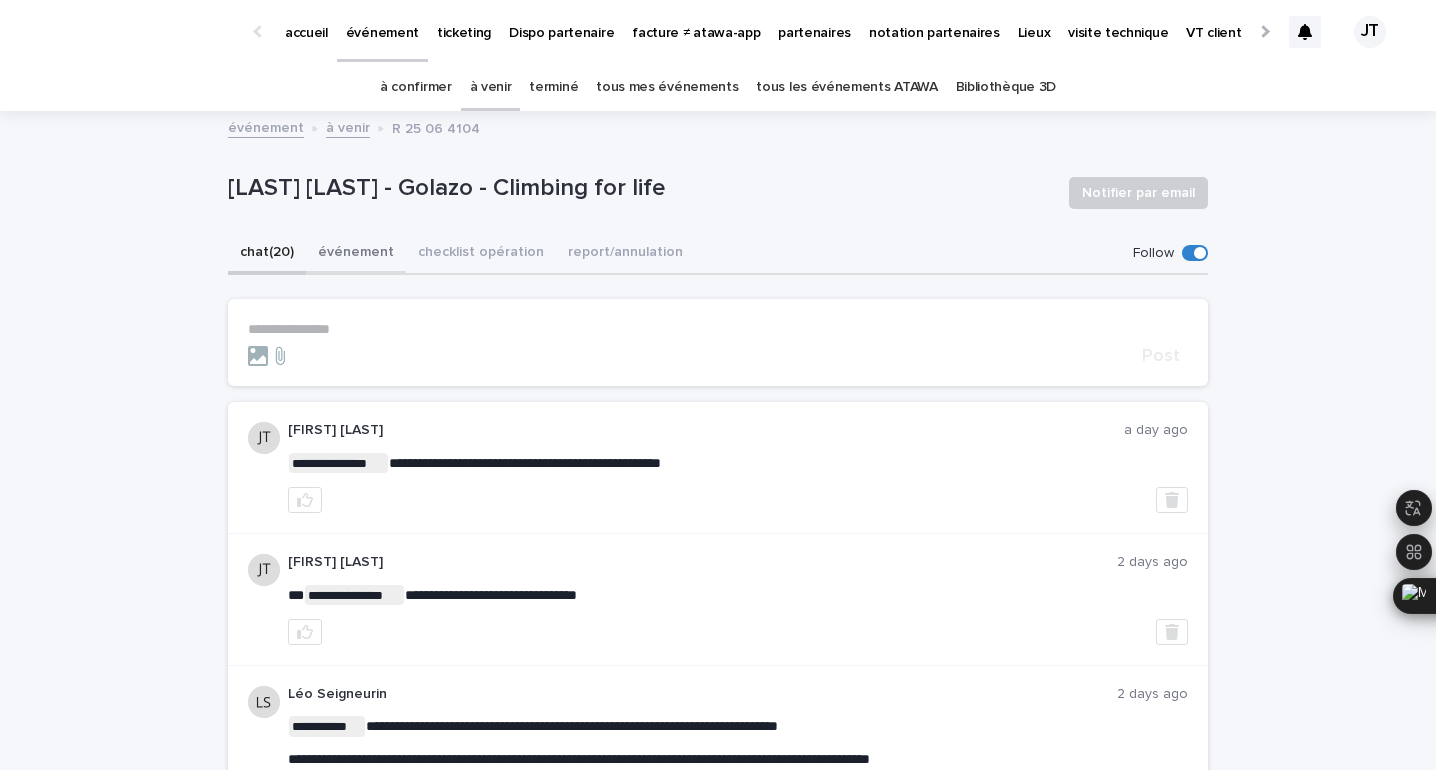 click on "événement" at bounding box center [356, 254] 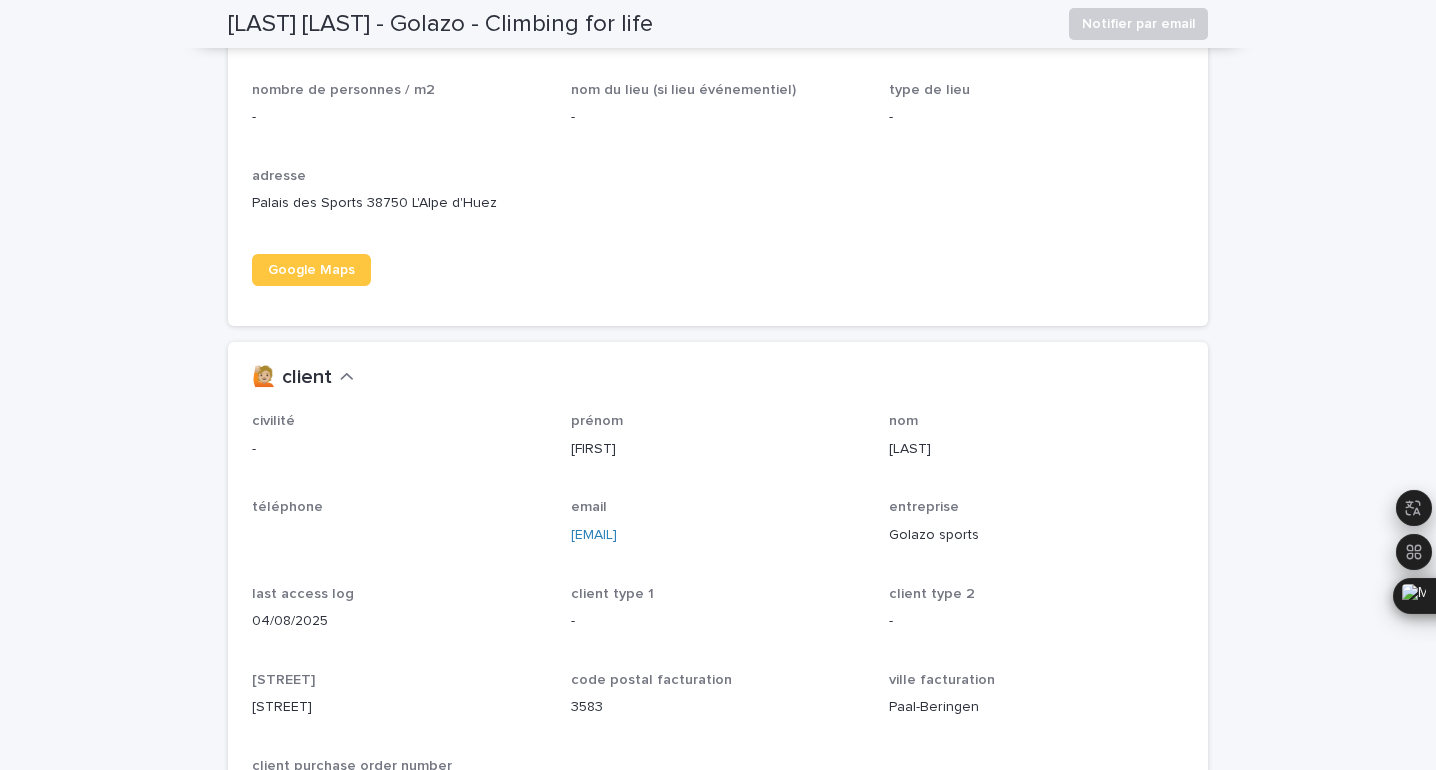 scroll, scrollTop: 1456, scrollLeft: 0, axis: vertical 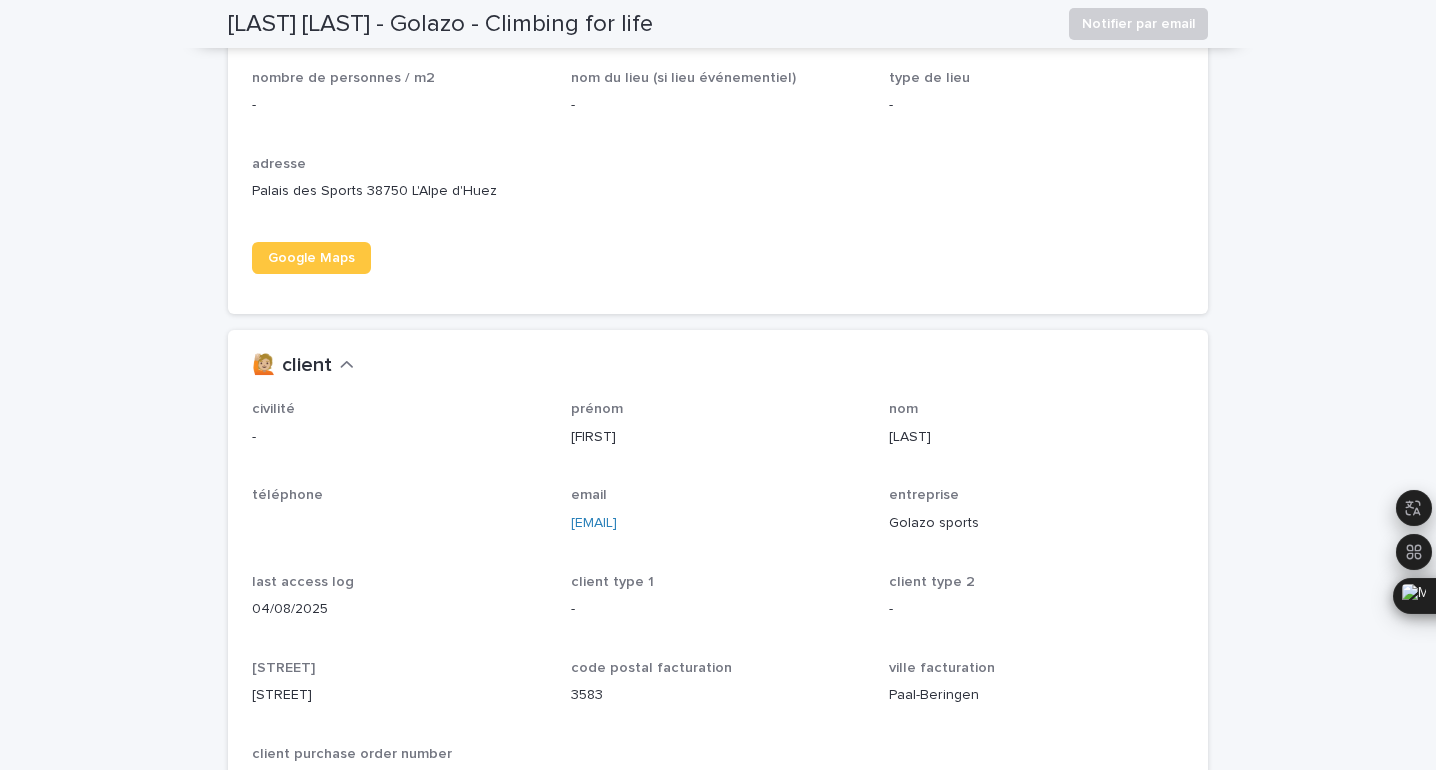 drag, startPoint x: 762, startPoint y: 534, endPoint x: 557, endPoint y: 508, distance: 206.6422 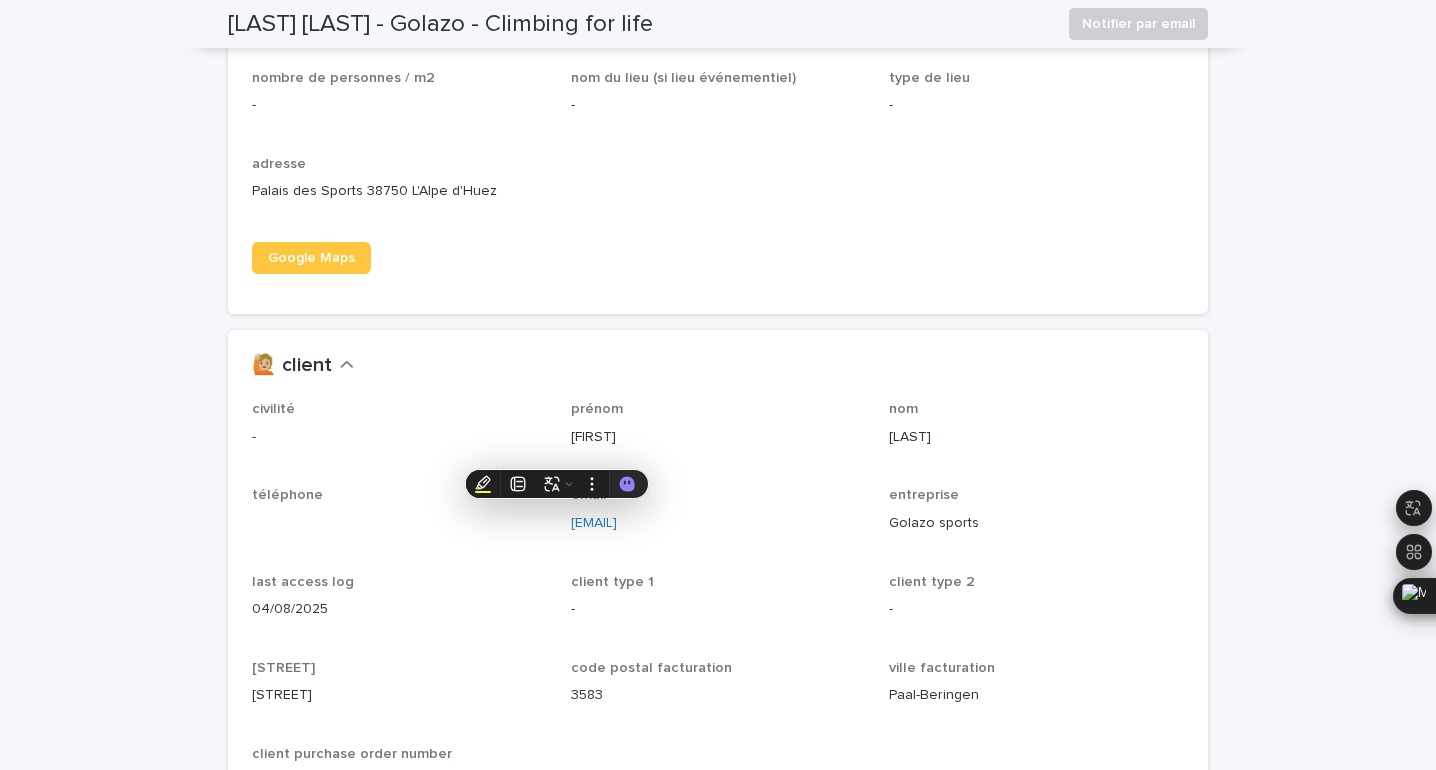 click on "email" at bounding box center (718, 495) 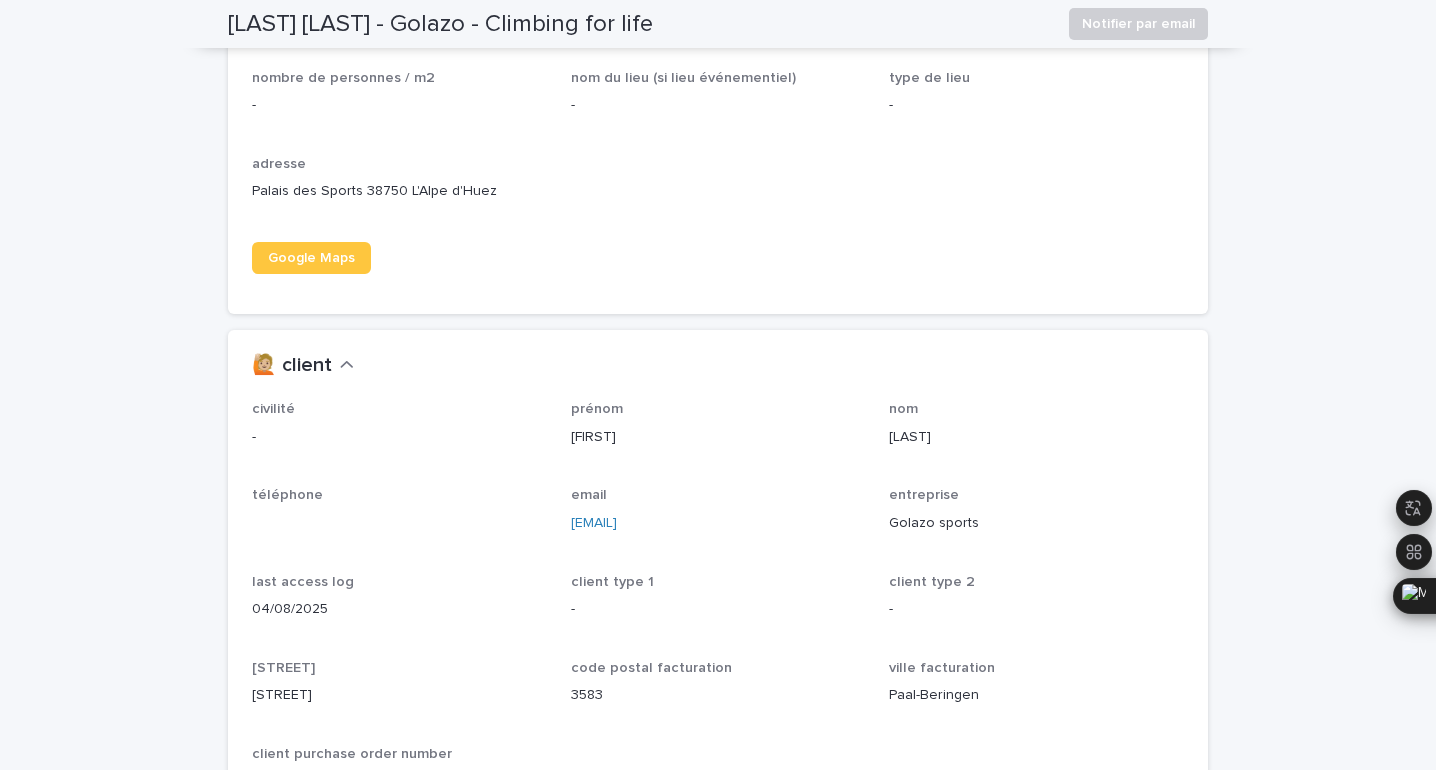 drag, startPoint x: 748, startPoint y: 519, endPoint x: 573, endPoint y: 523, distance: 175.04572 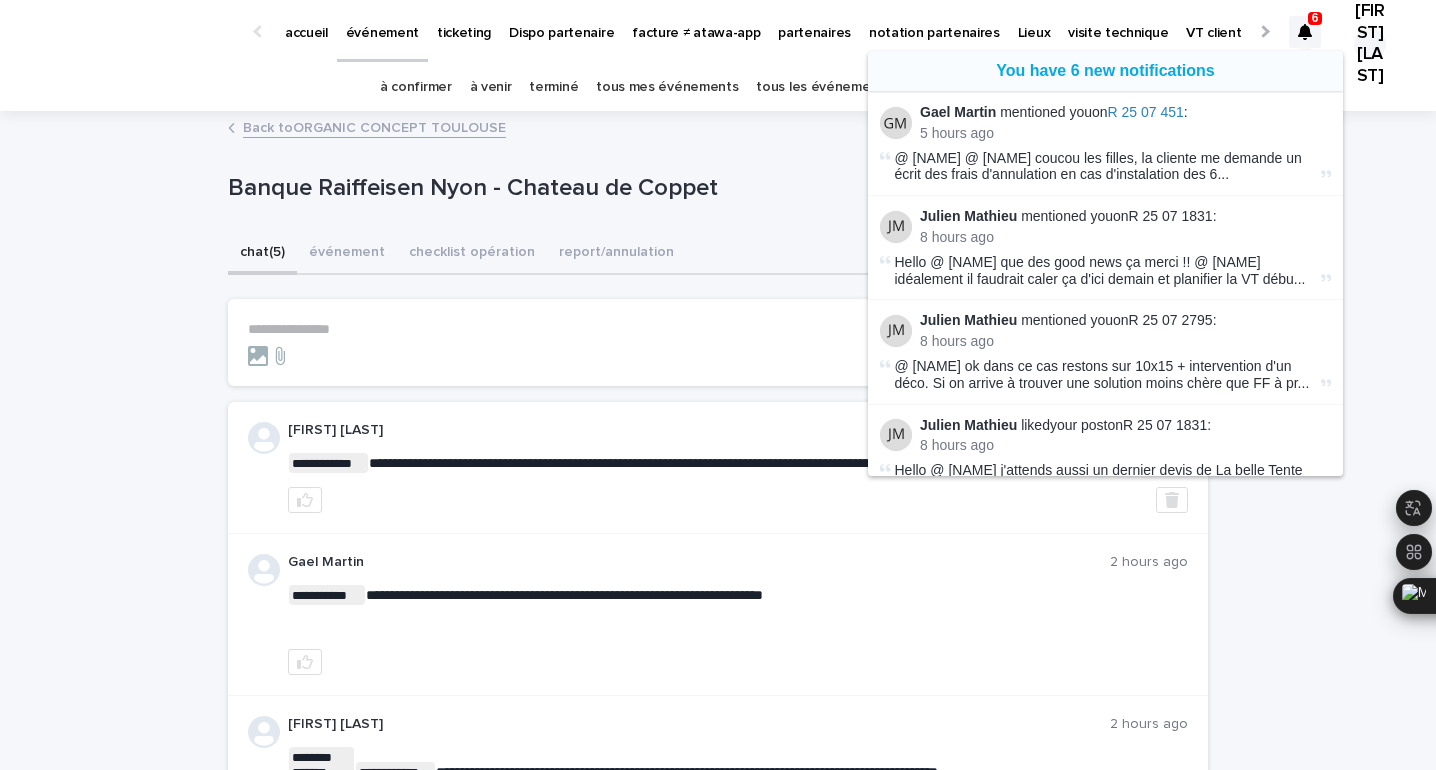 scroll, scrollTop: 0, scrollLeft: 0, axis: both 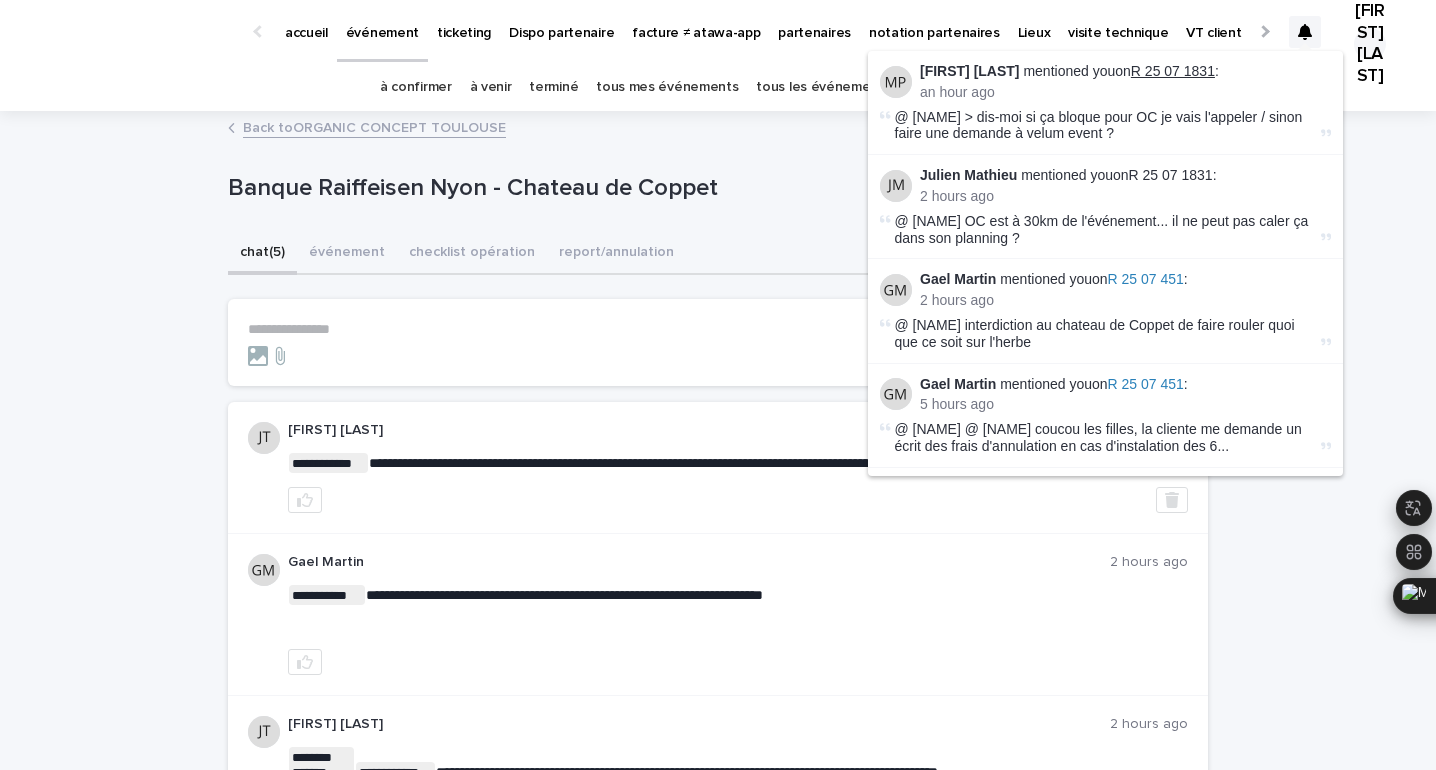 click on "R 25 07 1831" at bounding box center (1173, 71) 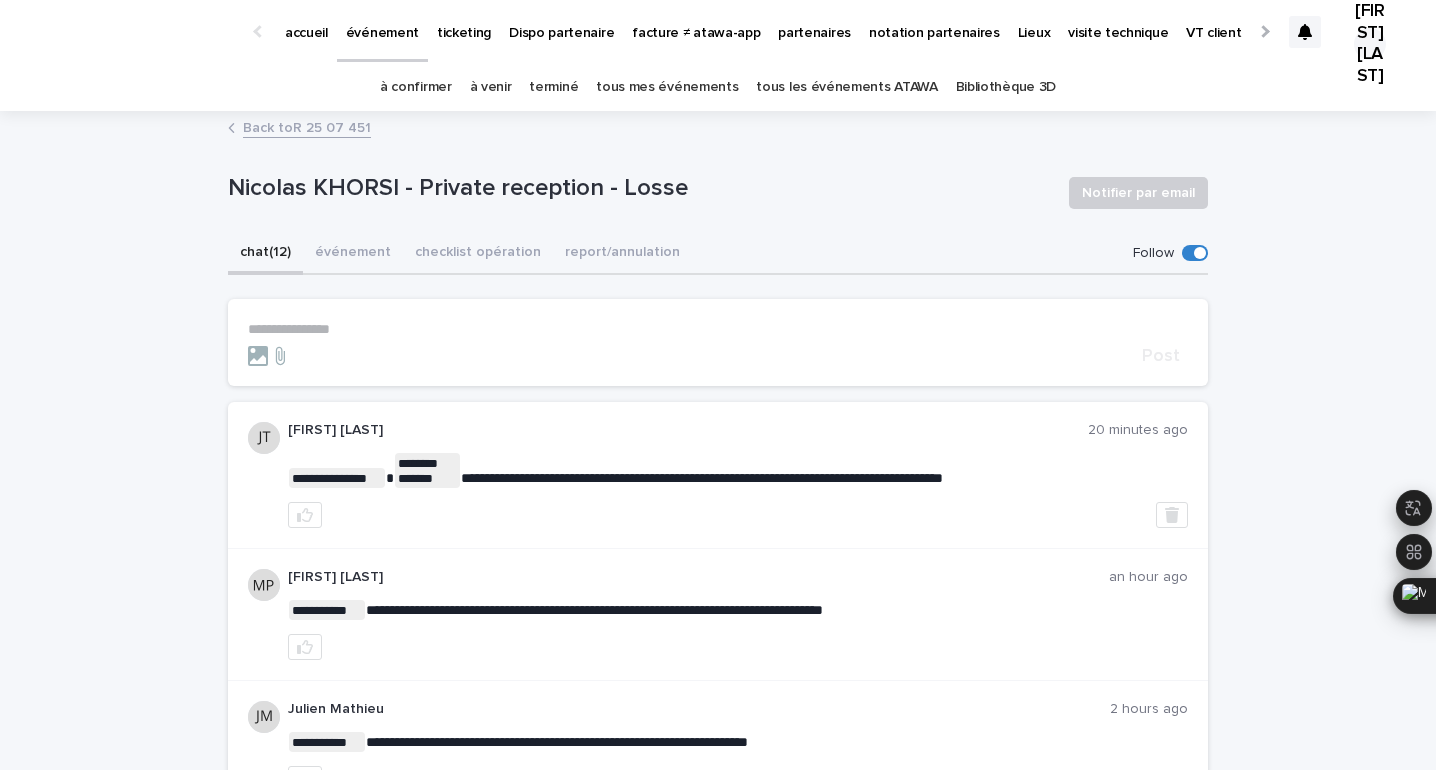 click on "**********" at bounding box center [718, 329] 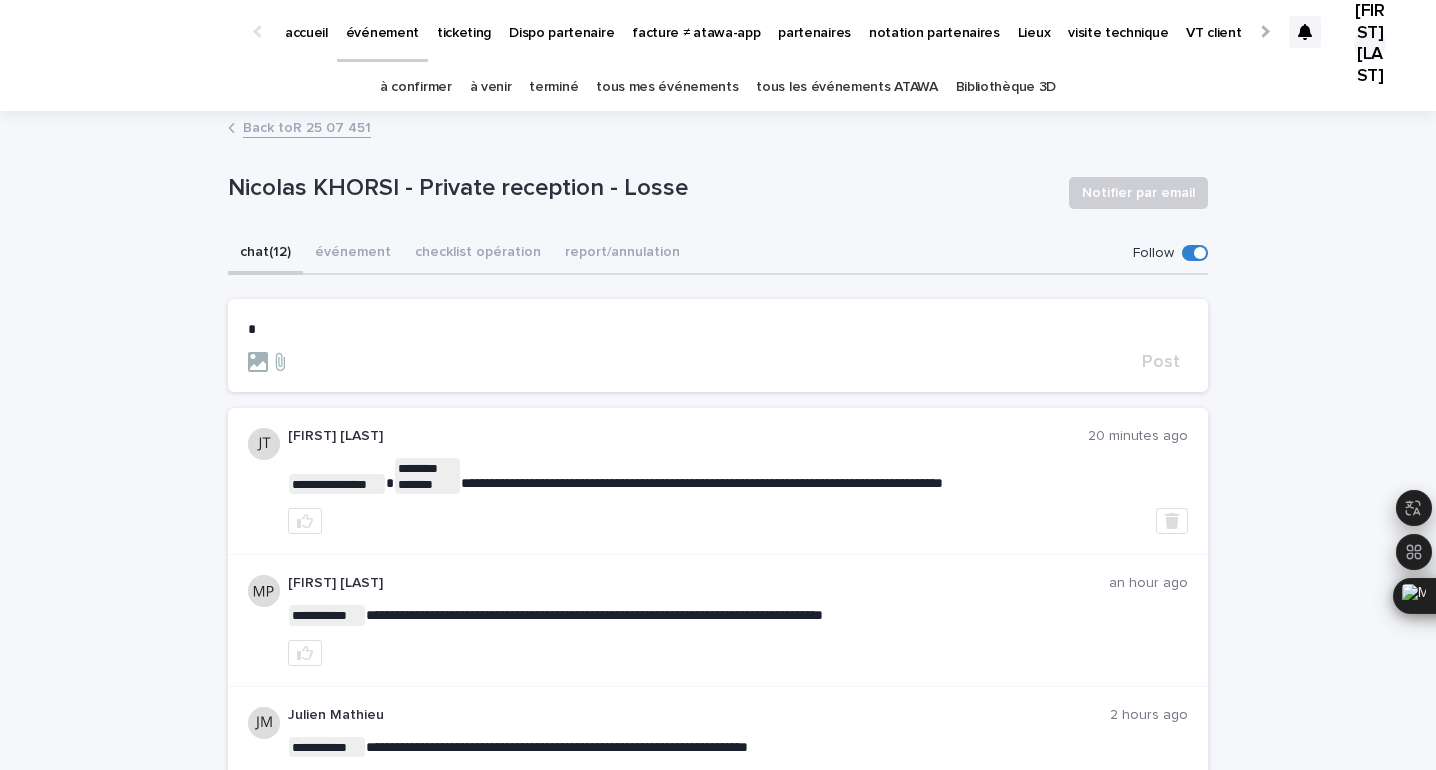 type 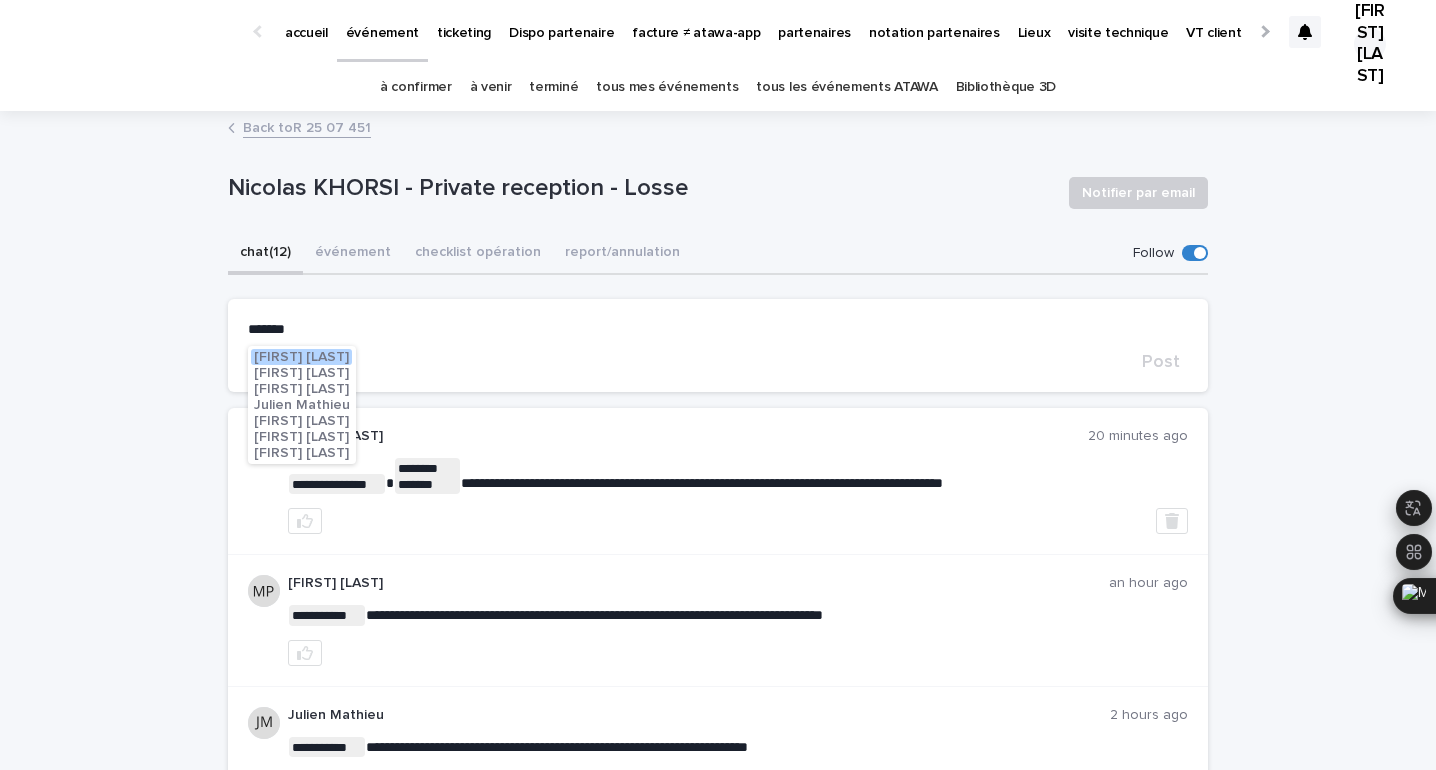 click on "Julien Mathieu" at bounding box center [302, 405] 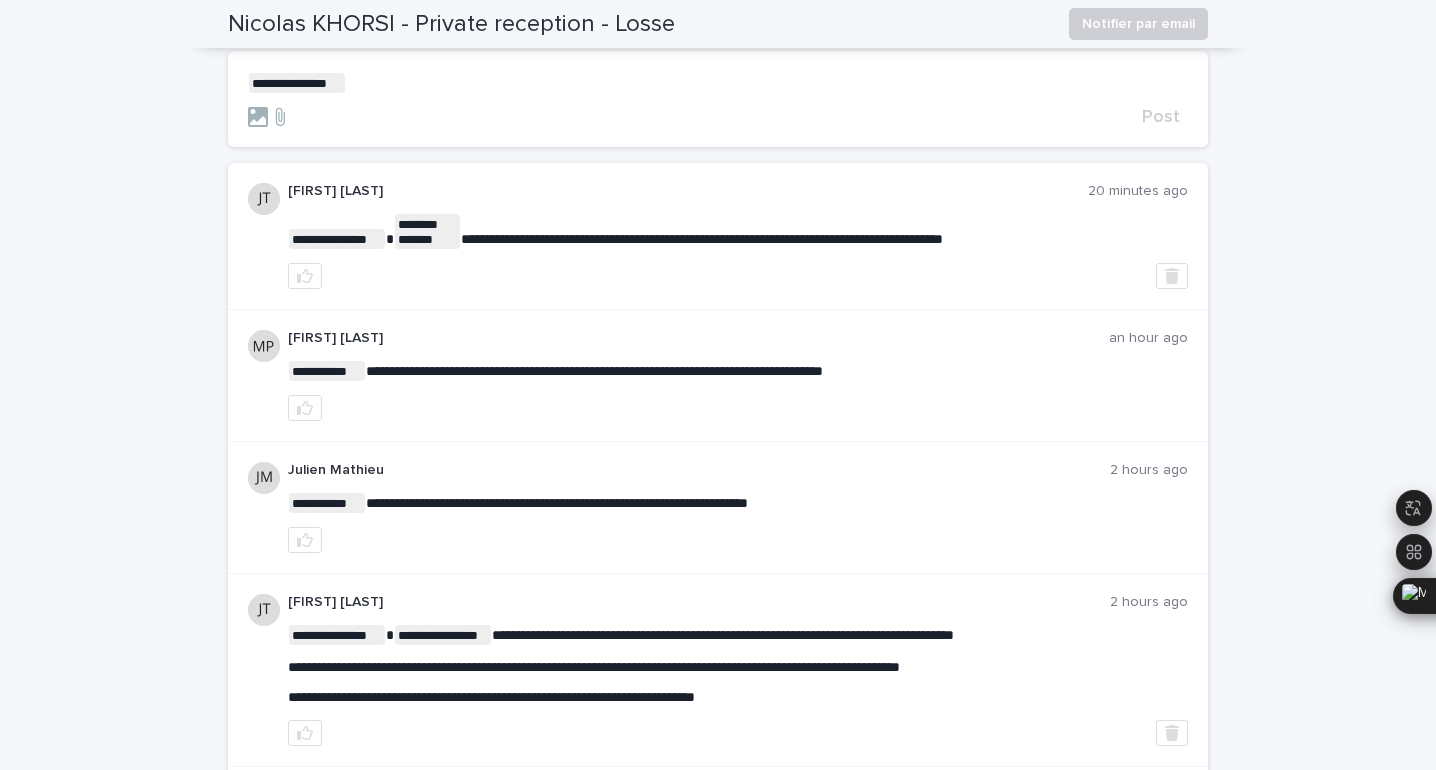 scroll, scrollTop: 0, scrollLeft: 0, axis: both 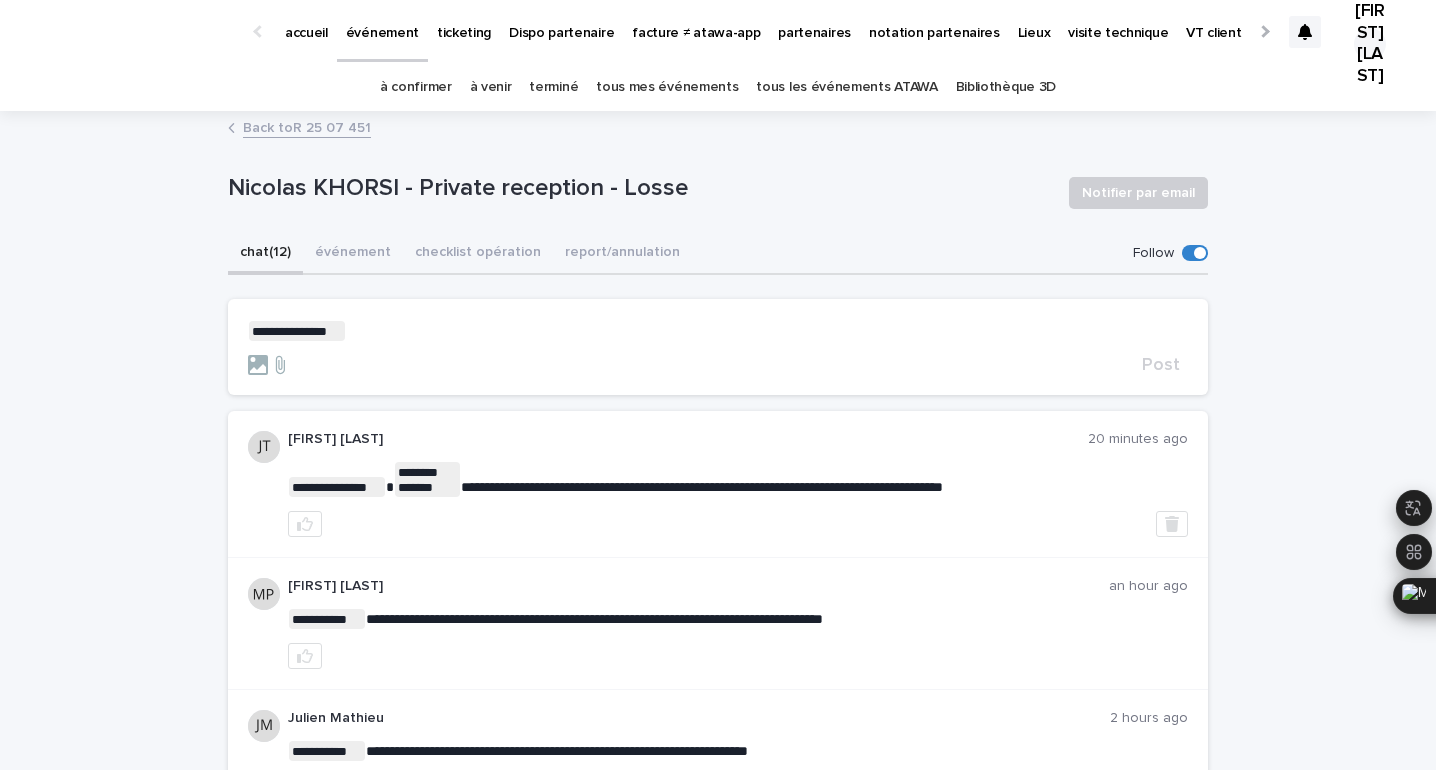 click on "**********" at bounding box center [718, 331] 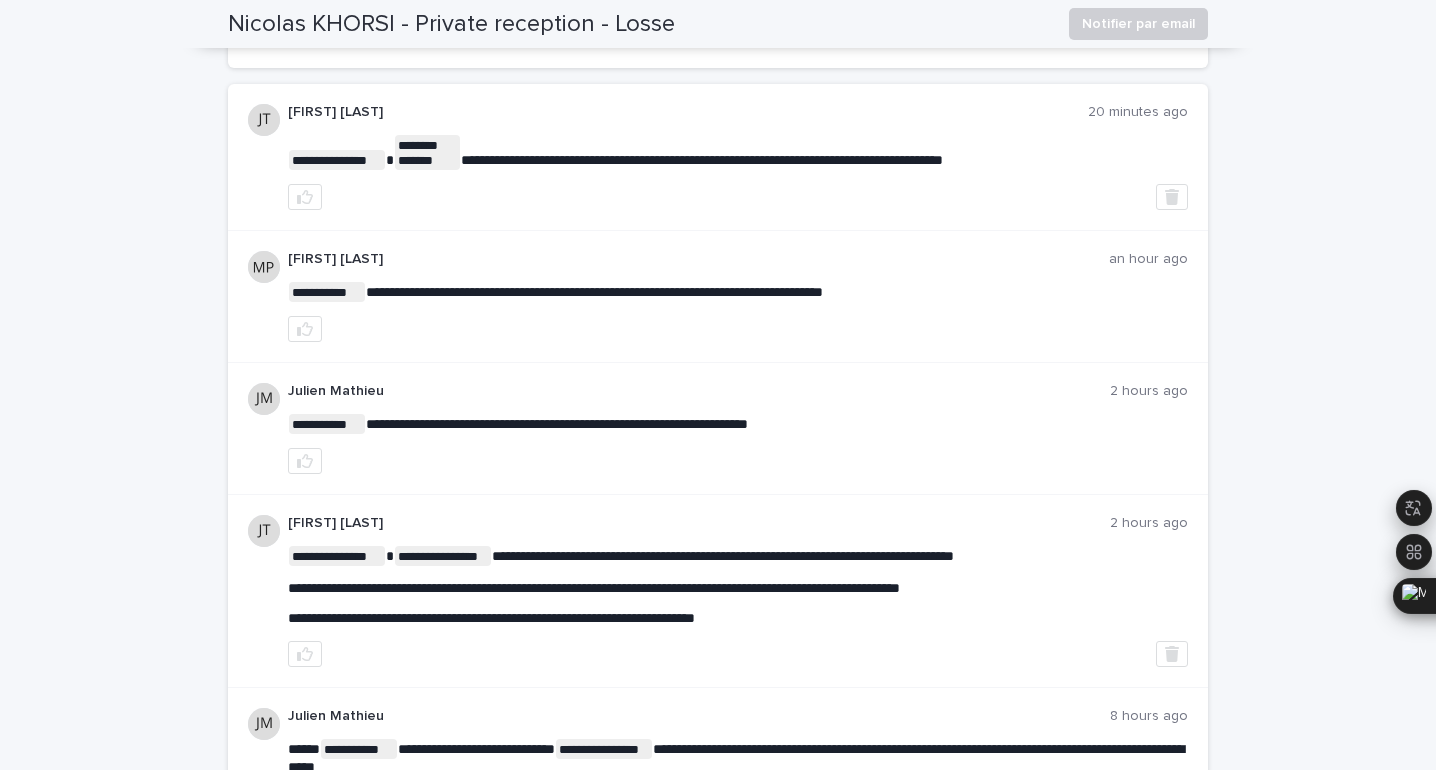 scroll, scrollTop: 0, scrollLeft: 0, axis: both 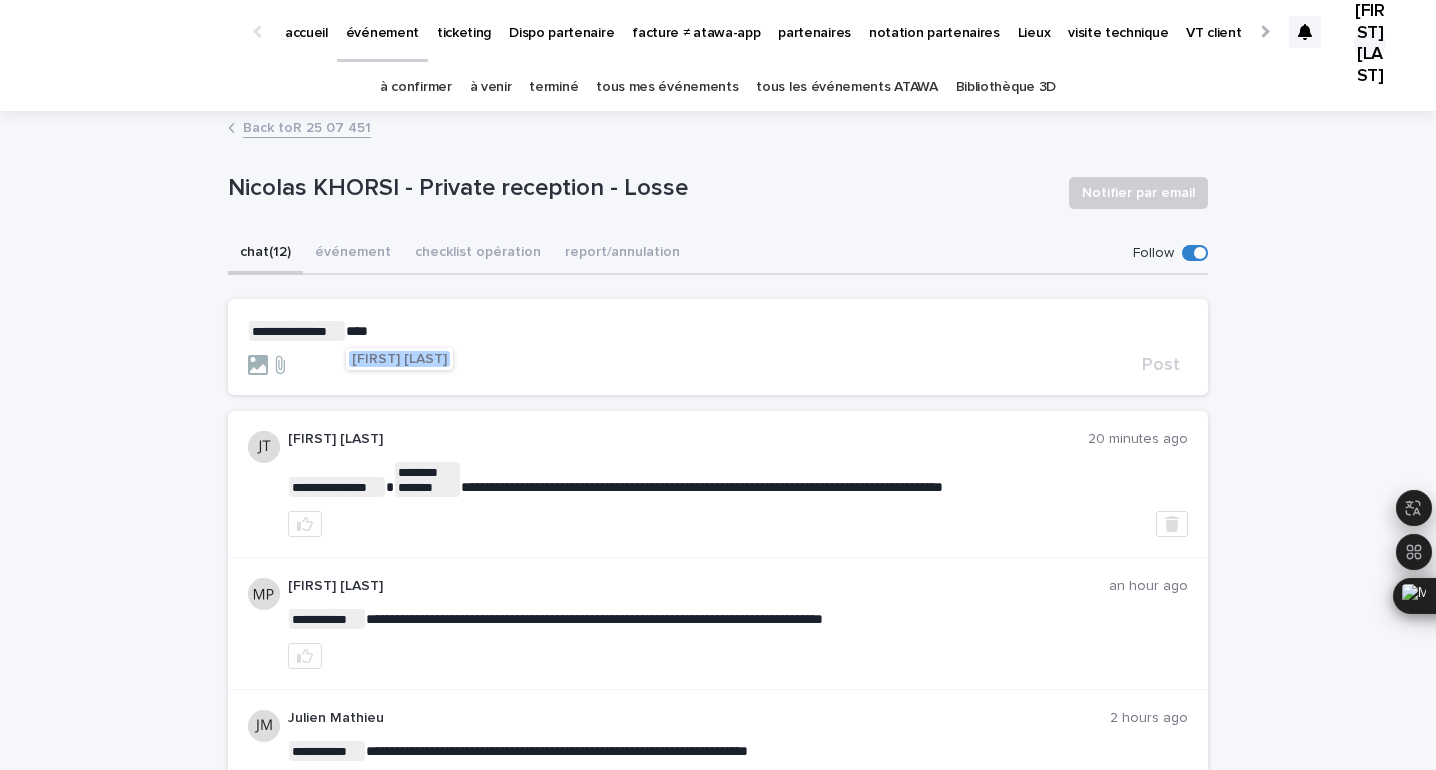 click on "[LAST] [LAST]" at bounding box center [399, 359] 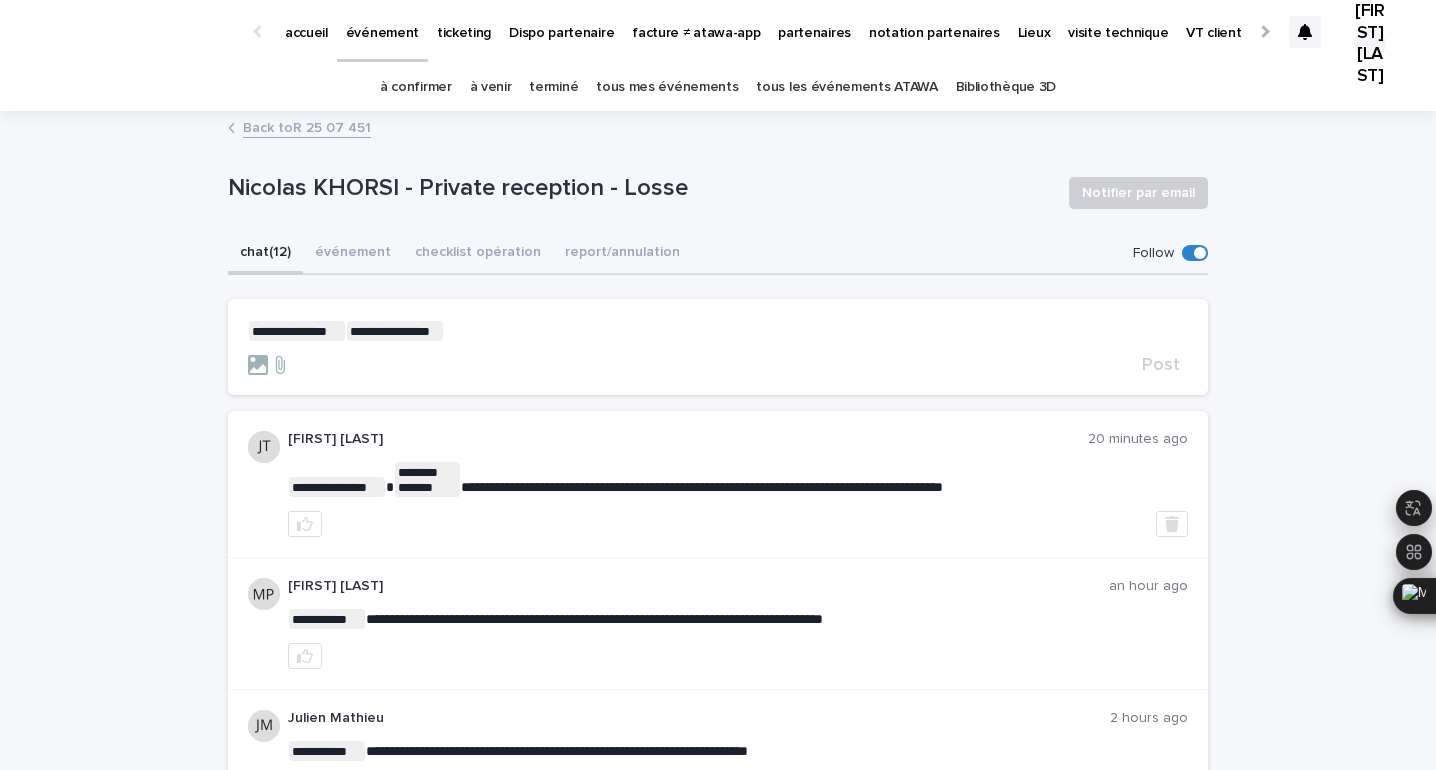 click on "**********" at bounding box center [718, 348] 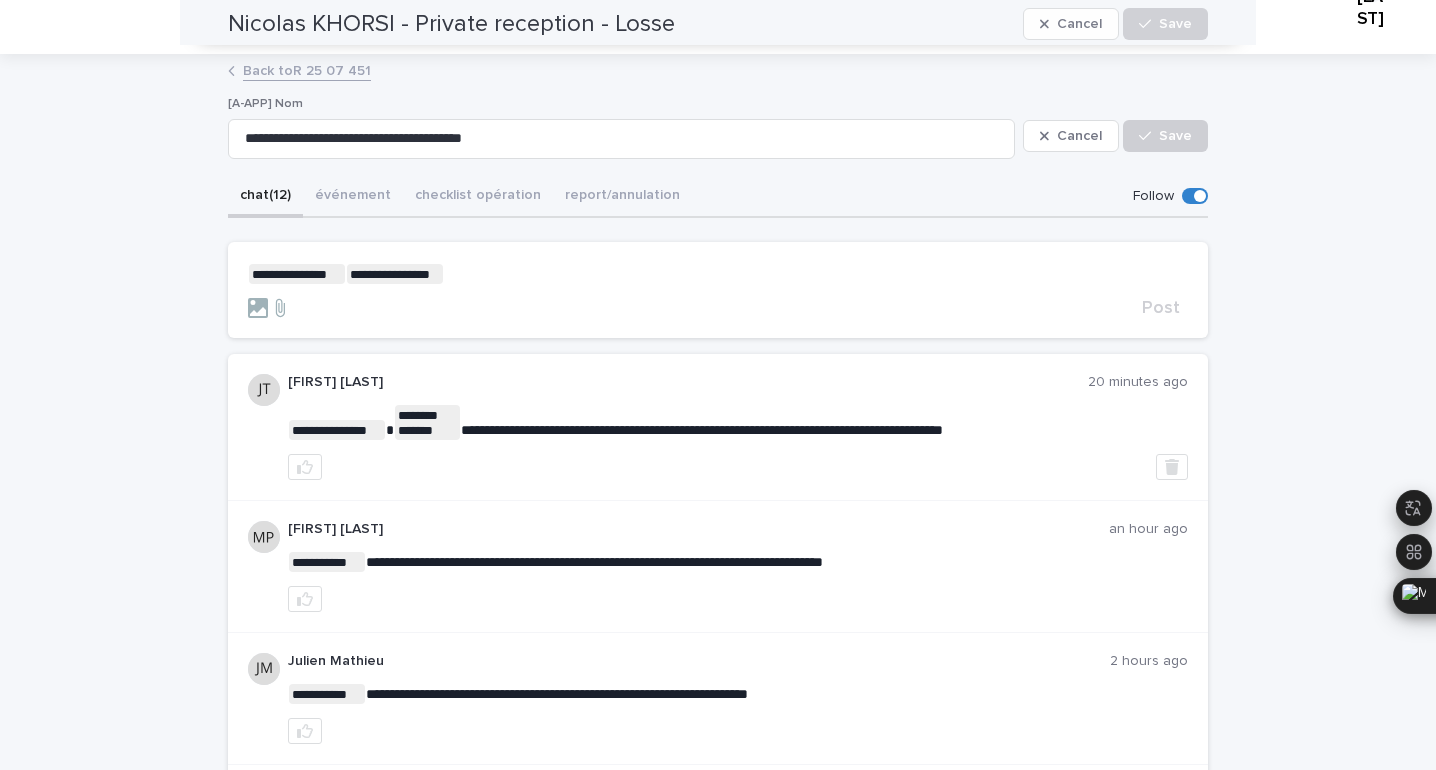 scroll, scrollTop: 36, scrollLeft: 0, axis: vertical 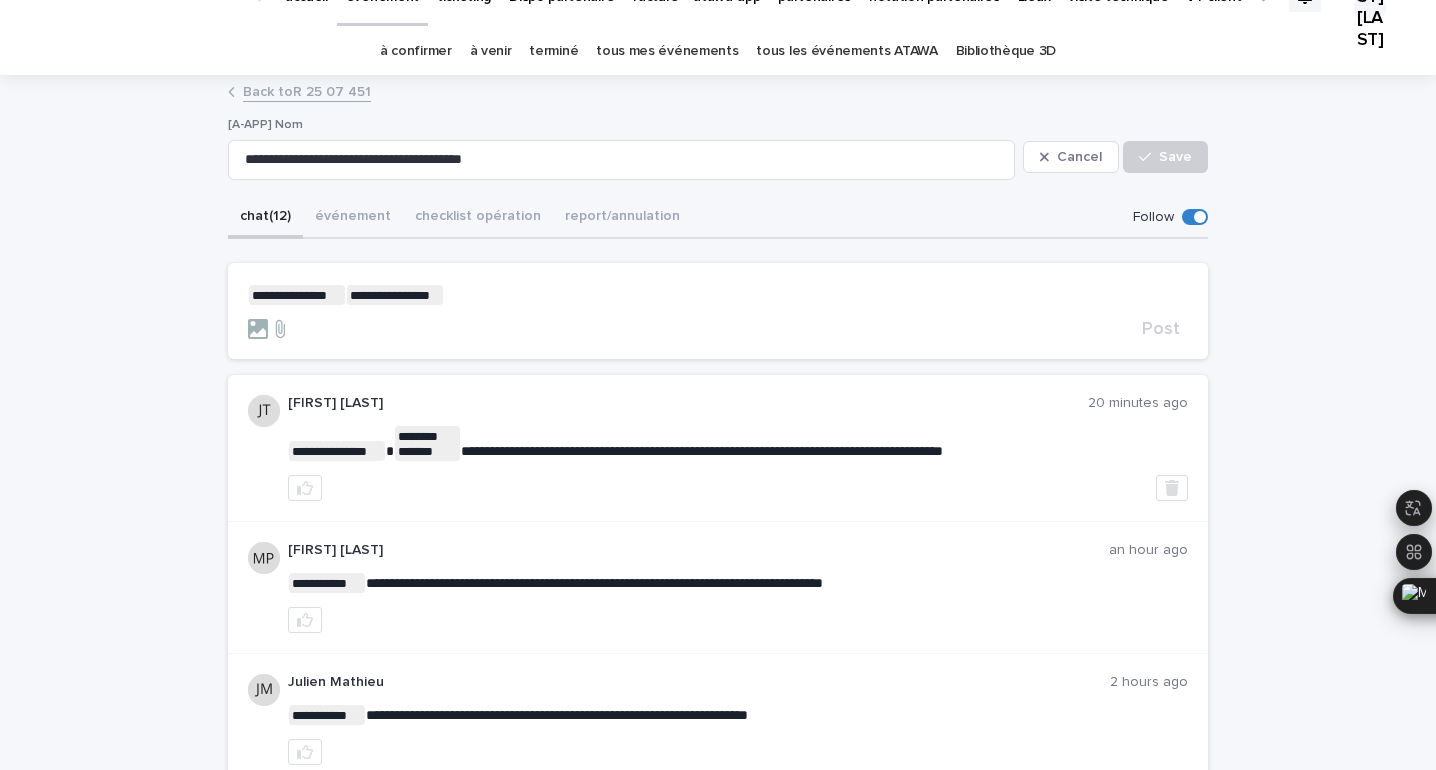 click on "**********" at bounding box center [718, 295] 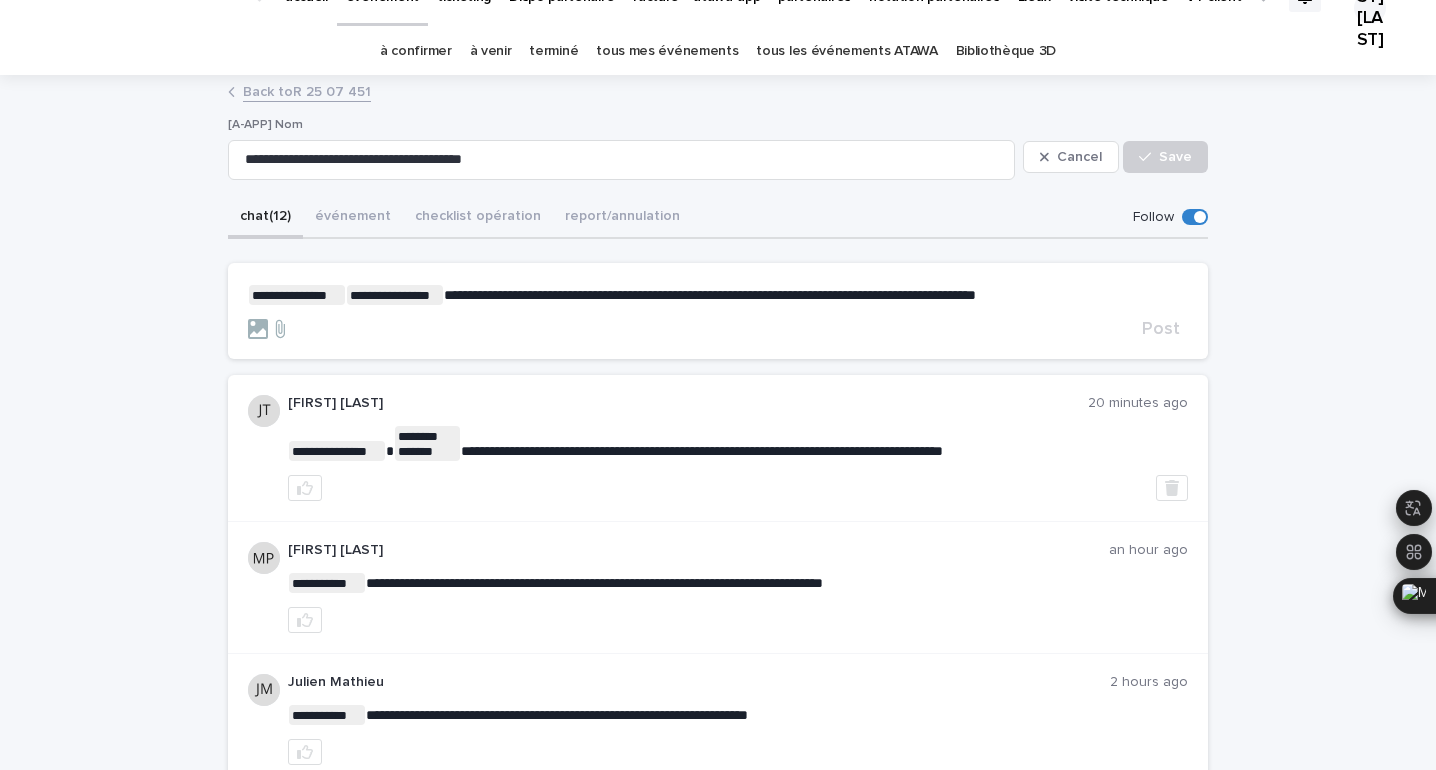click on "**********" at bounding box center [710, 295] 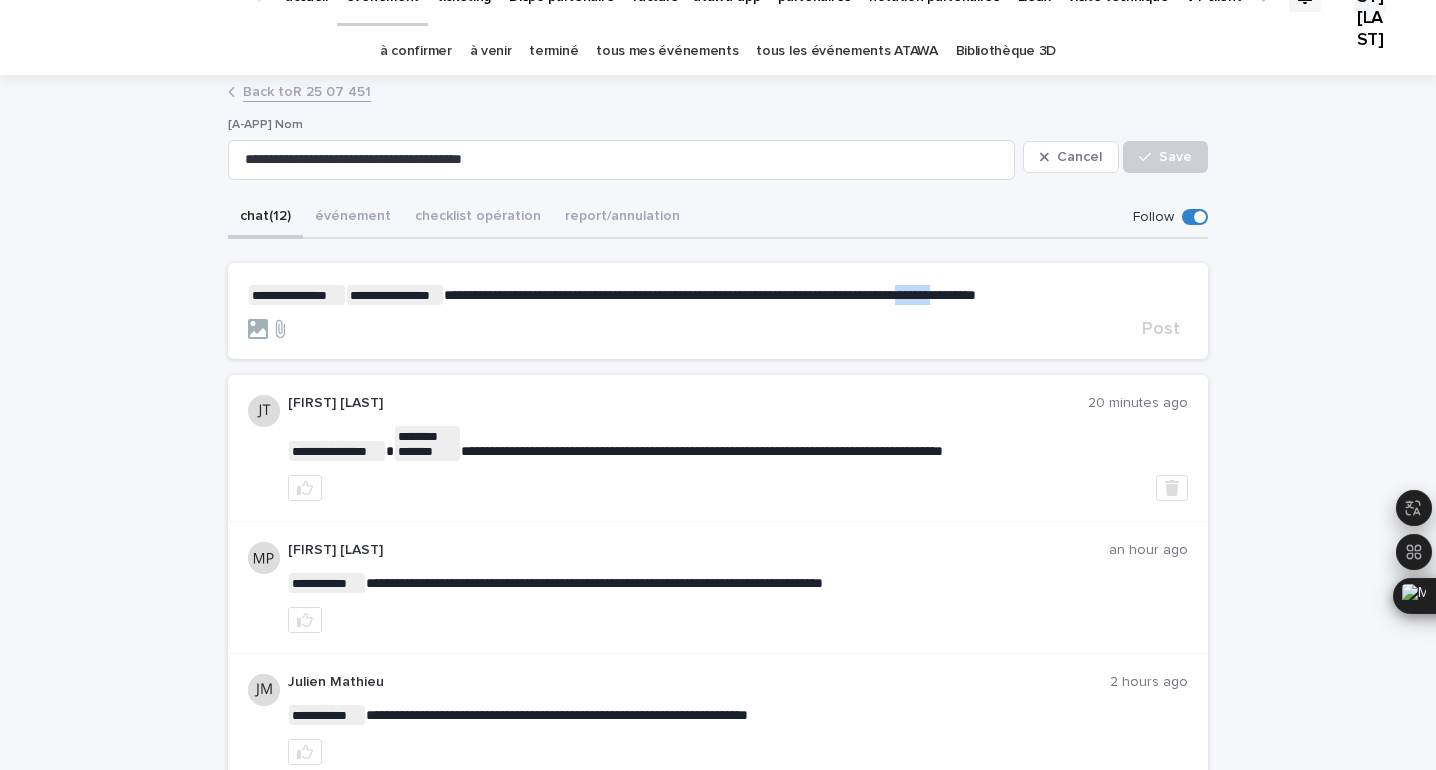 click on "**********" at bounding box center [710, 295] 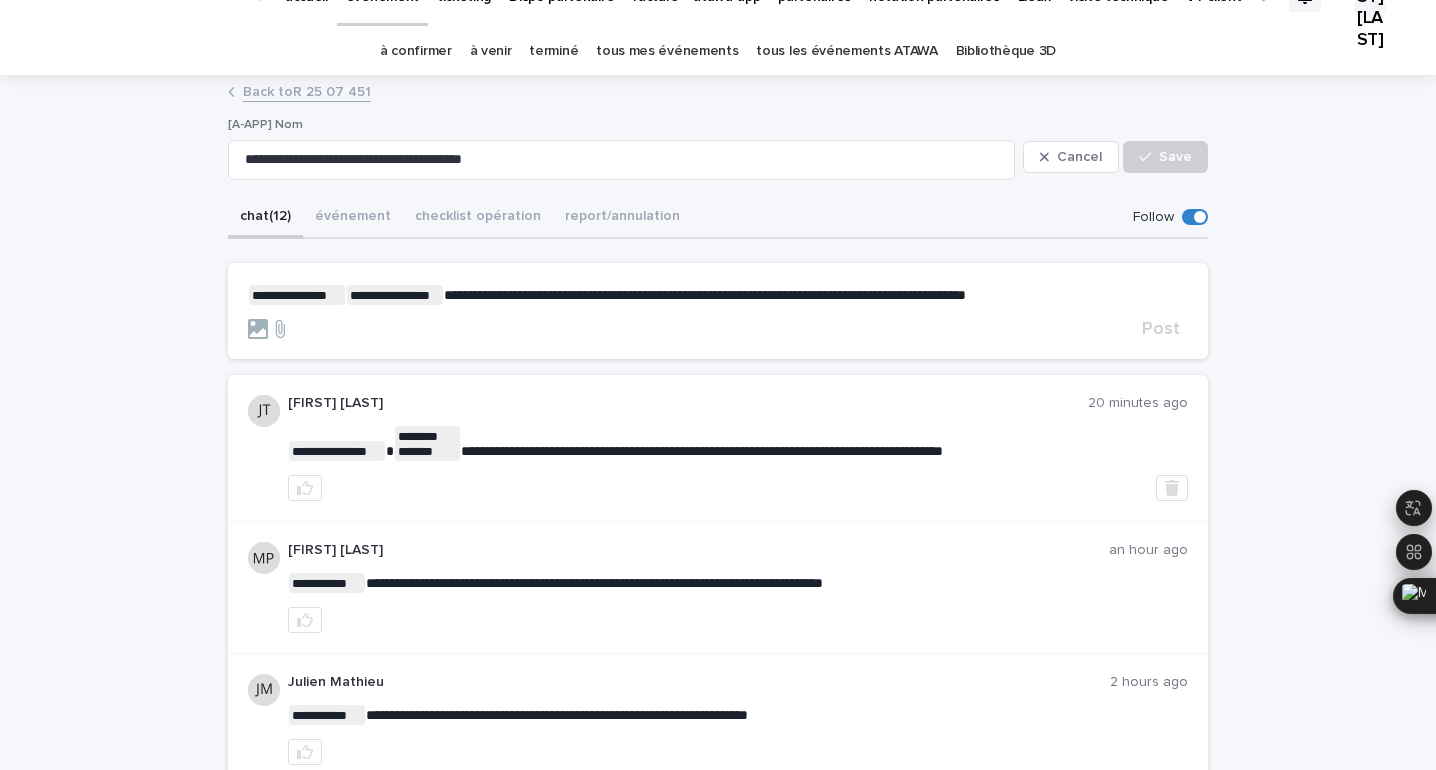click on "**********" at bounding box center [718, 295] 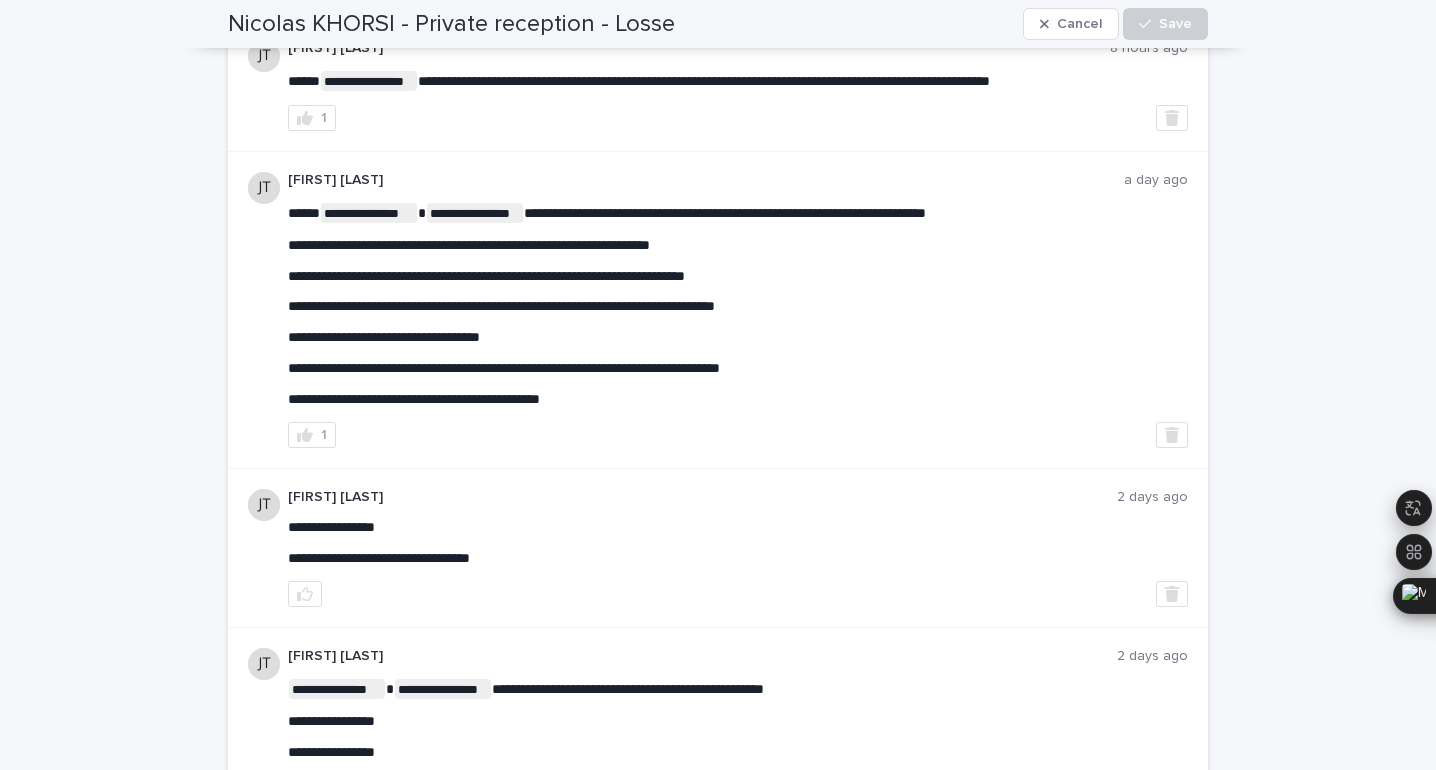 scroll, scrollTop: 1134, scrollLeft: 0, axis: vertical 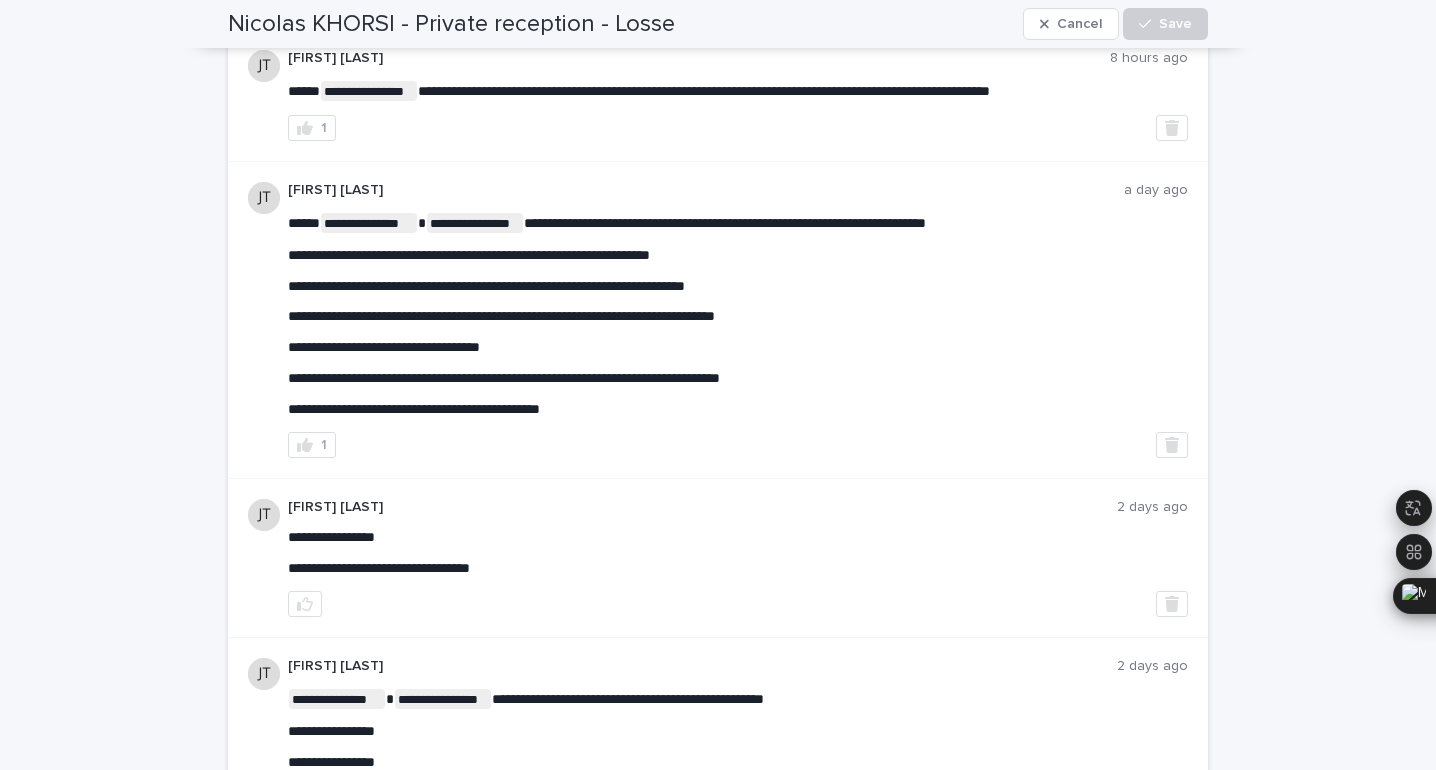 click on "**********" at bounding box center (501, 316) 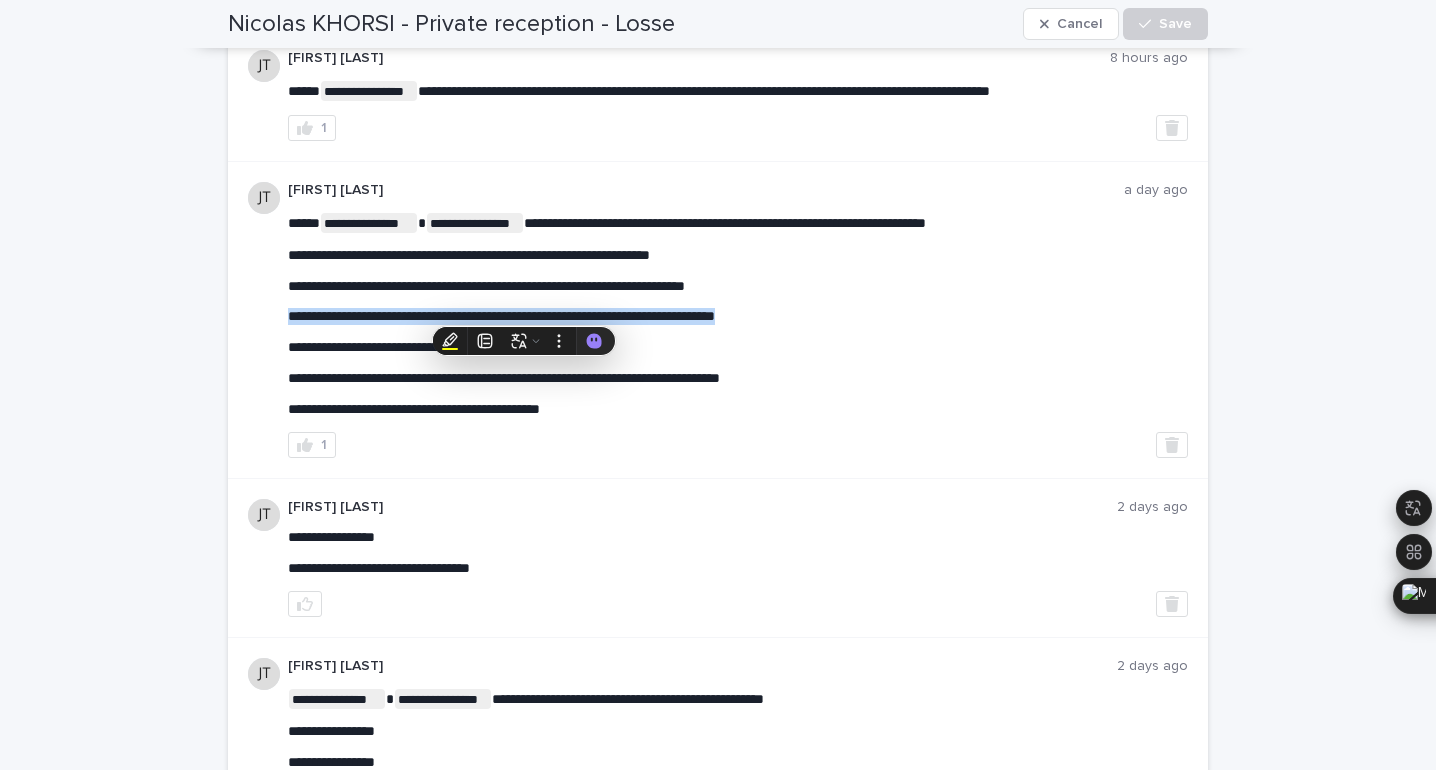 copy on "**********" 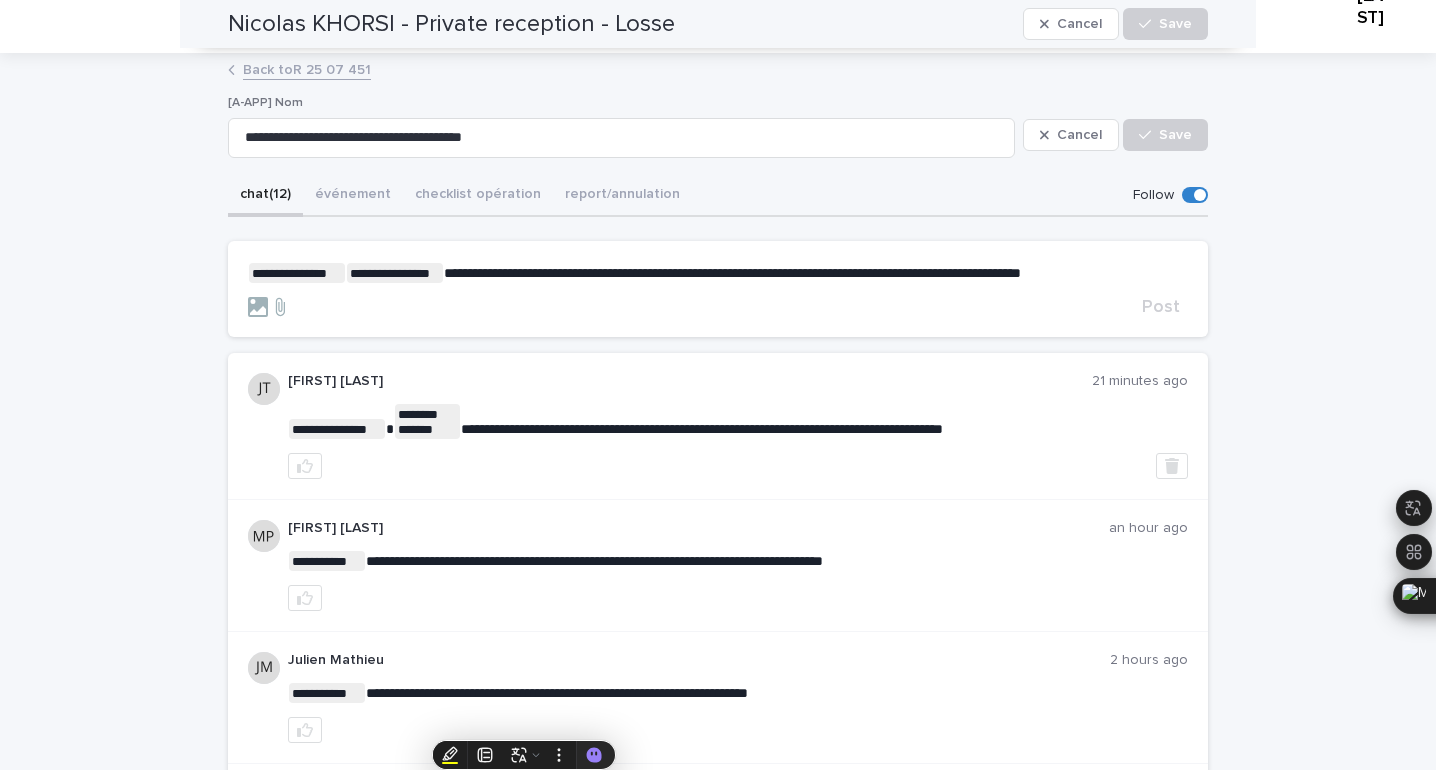 scroll, scrollTop: 0, scrollLeft: 0, axis: both 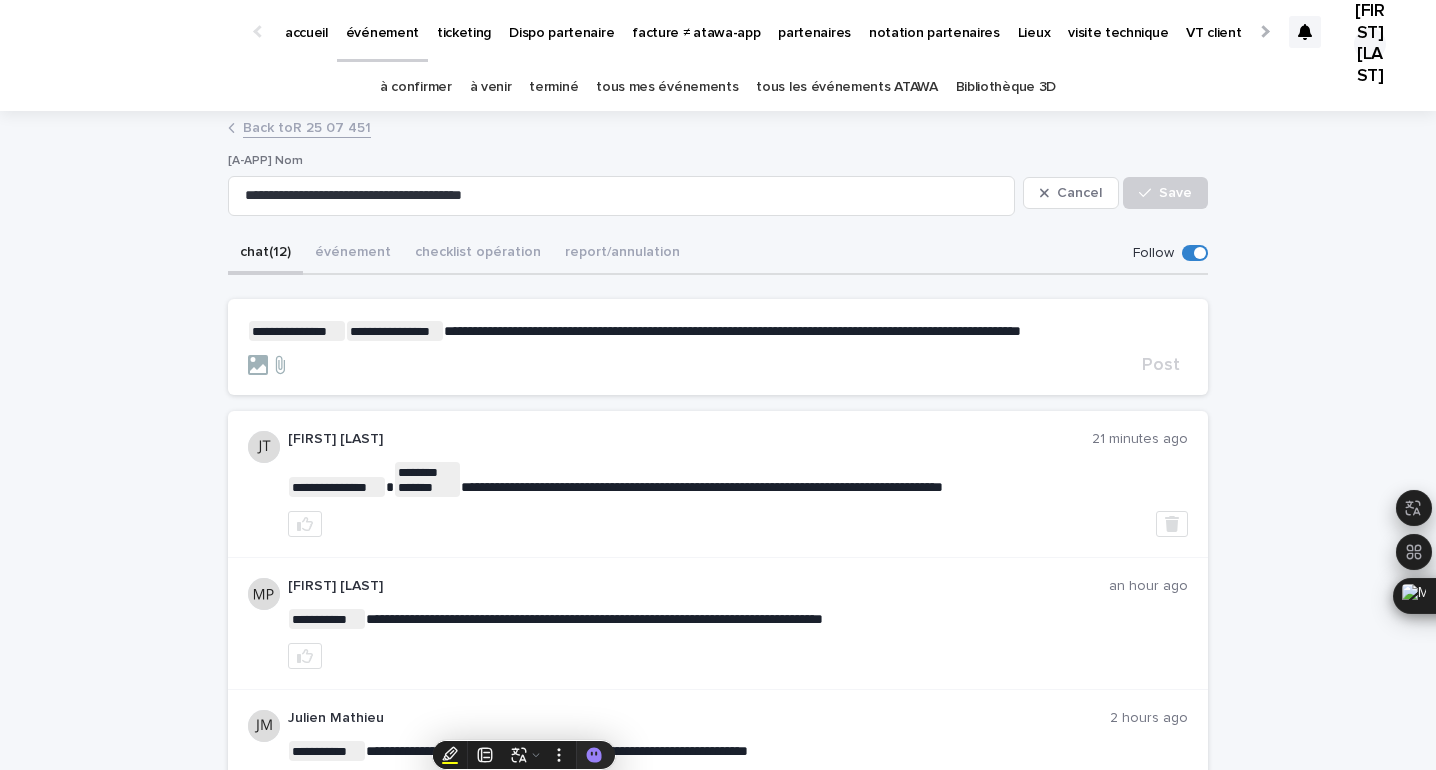 click on "**********" at bounding box center [718, 331] 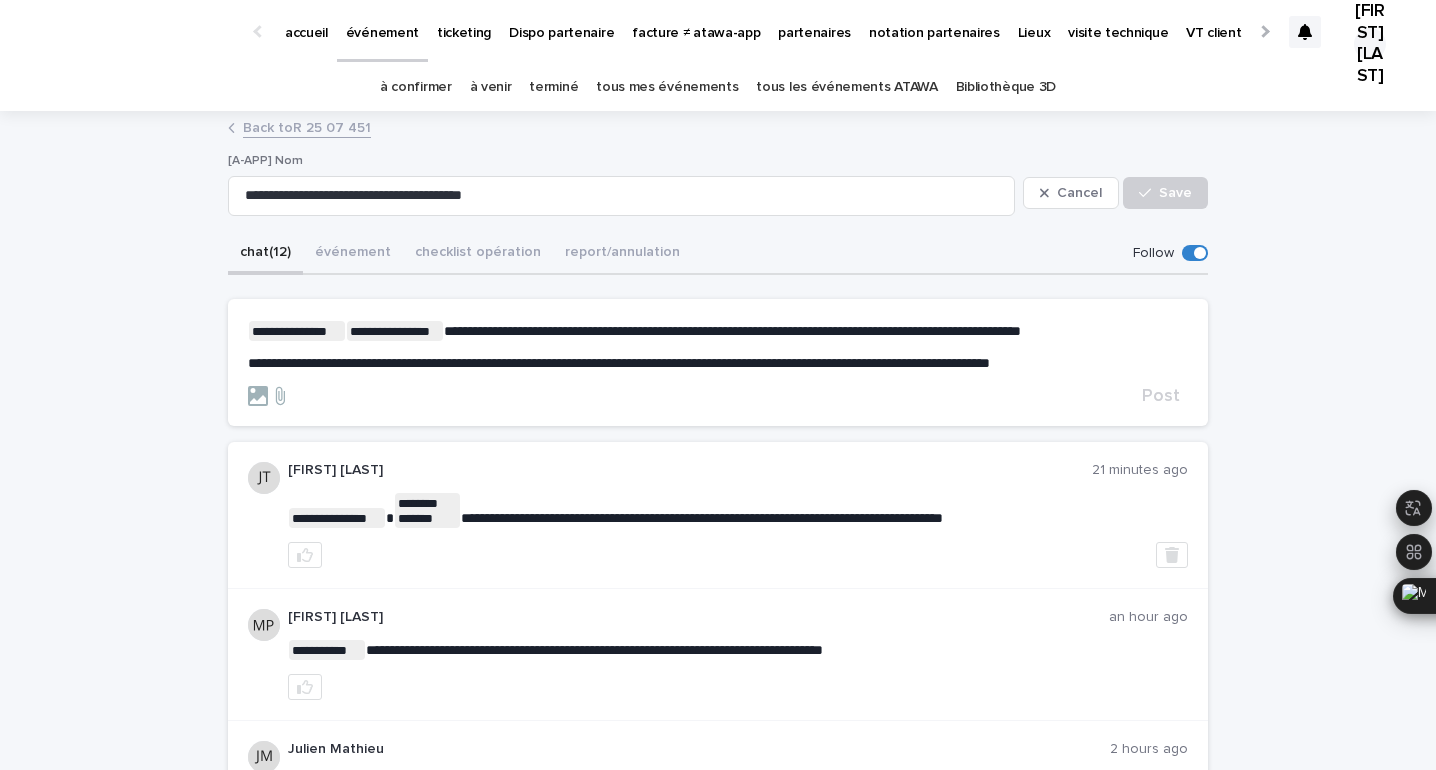 click on "**********" at bounding box center (619, 363) 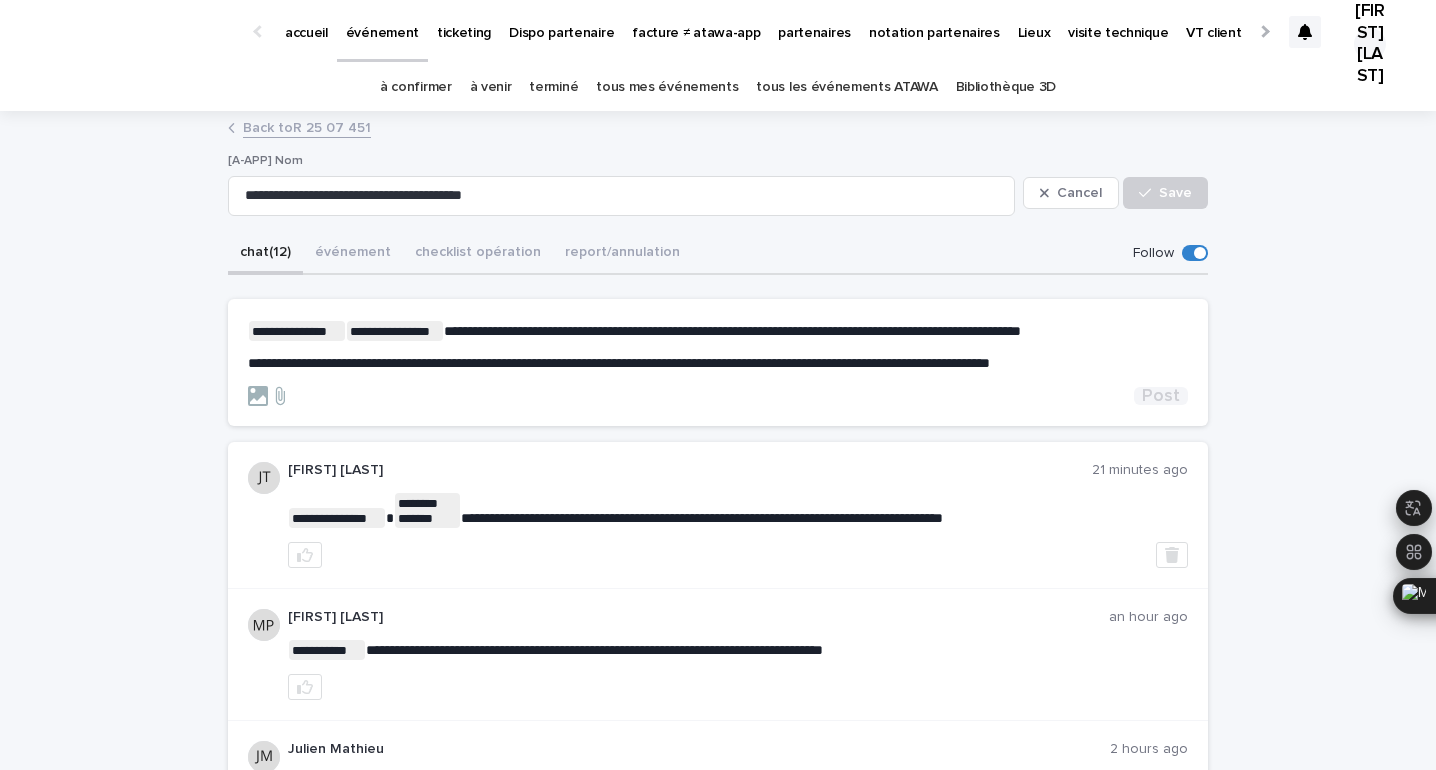 click on "Post" at bounding box center [1161, 396] 